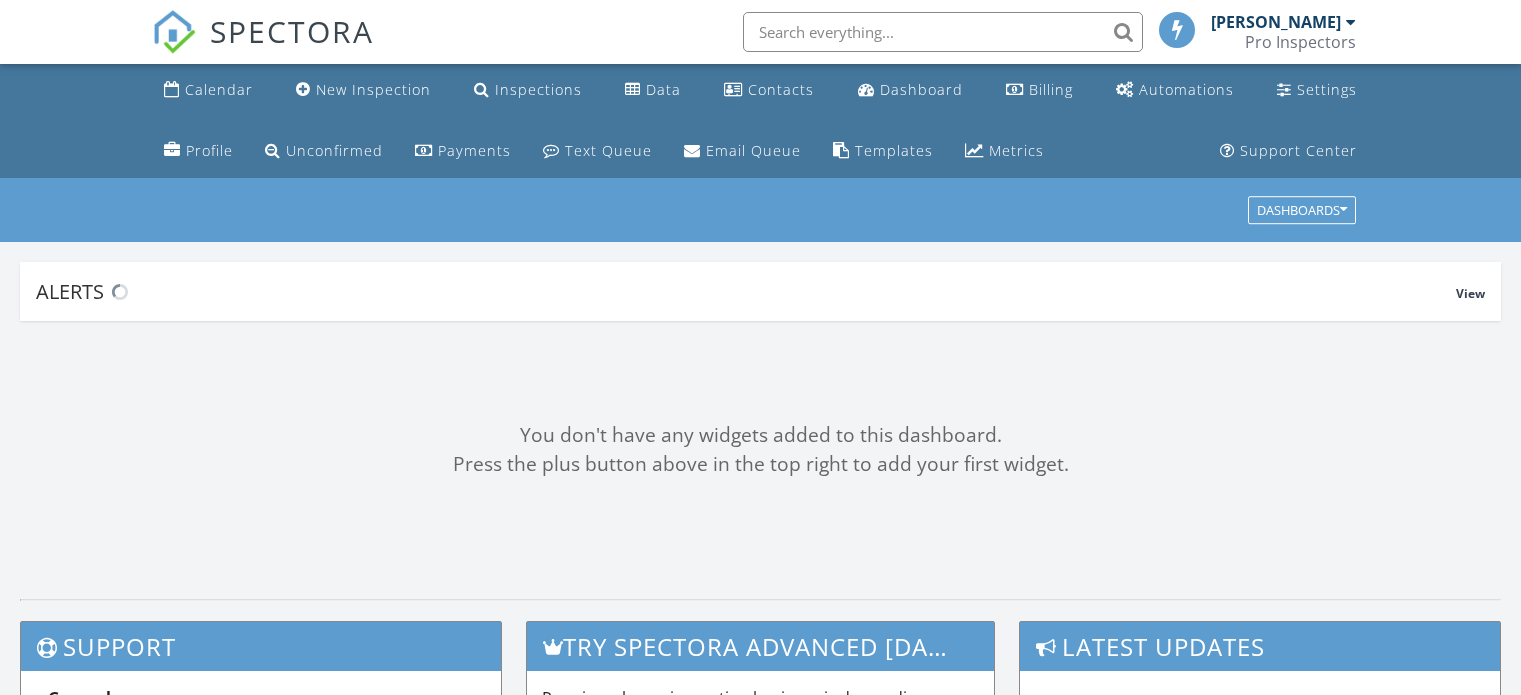 scroll, scrollTop: 0, scrollLeft: 0, axis: both 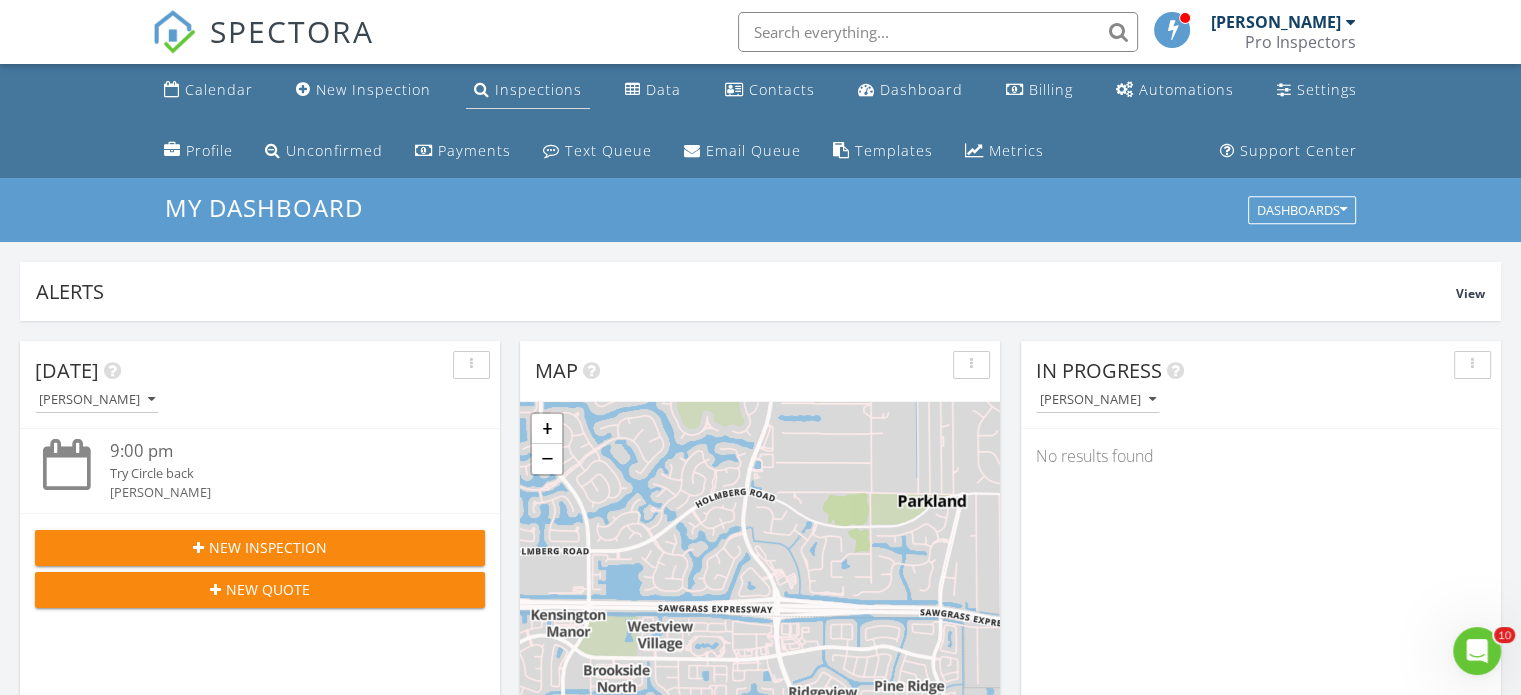 click on "Inspections" at bounding box center (538, 89) 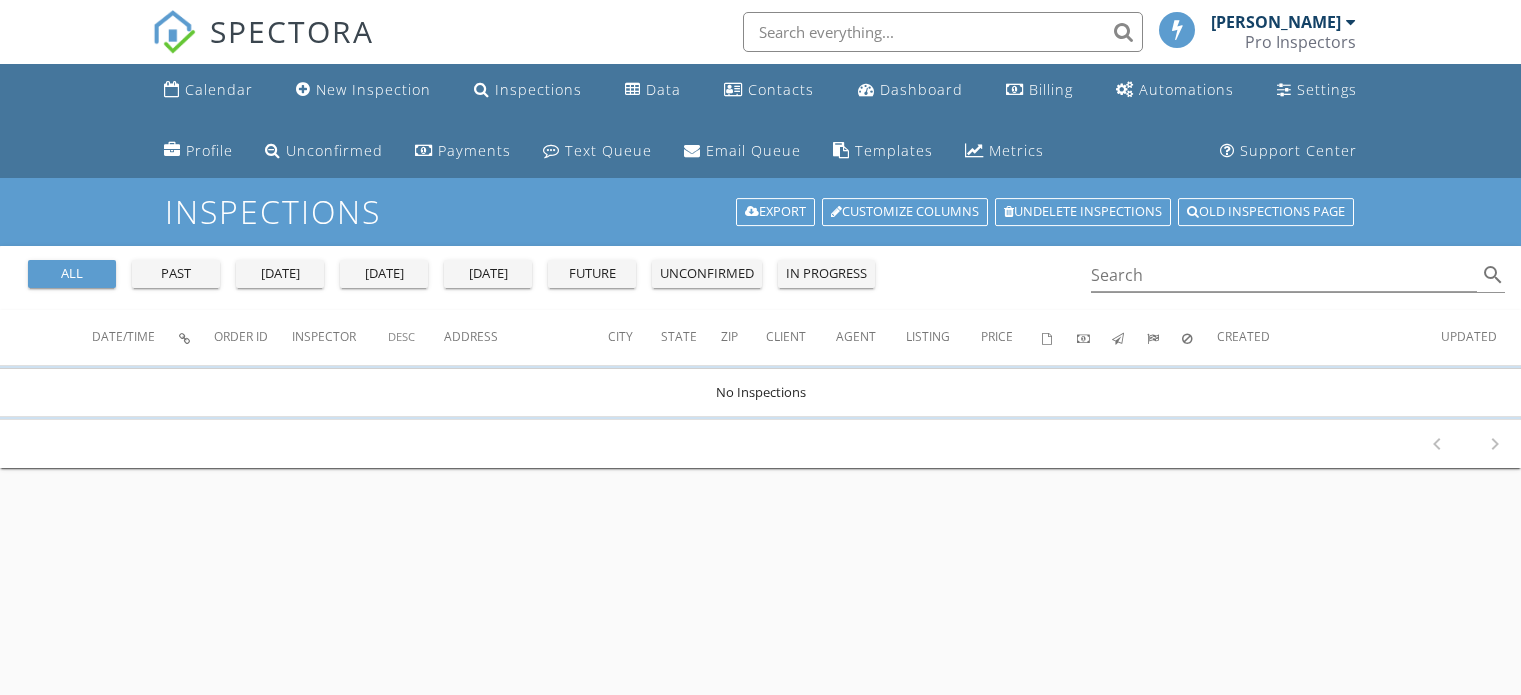 scroll, scrollTop: 0, scrollLeft: 0, axis: both 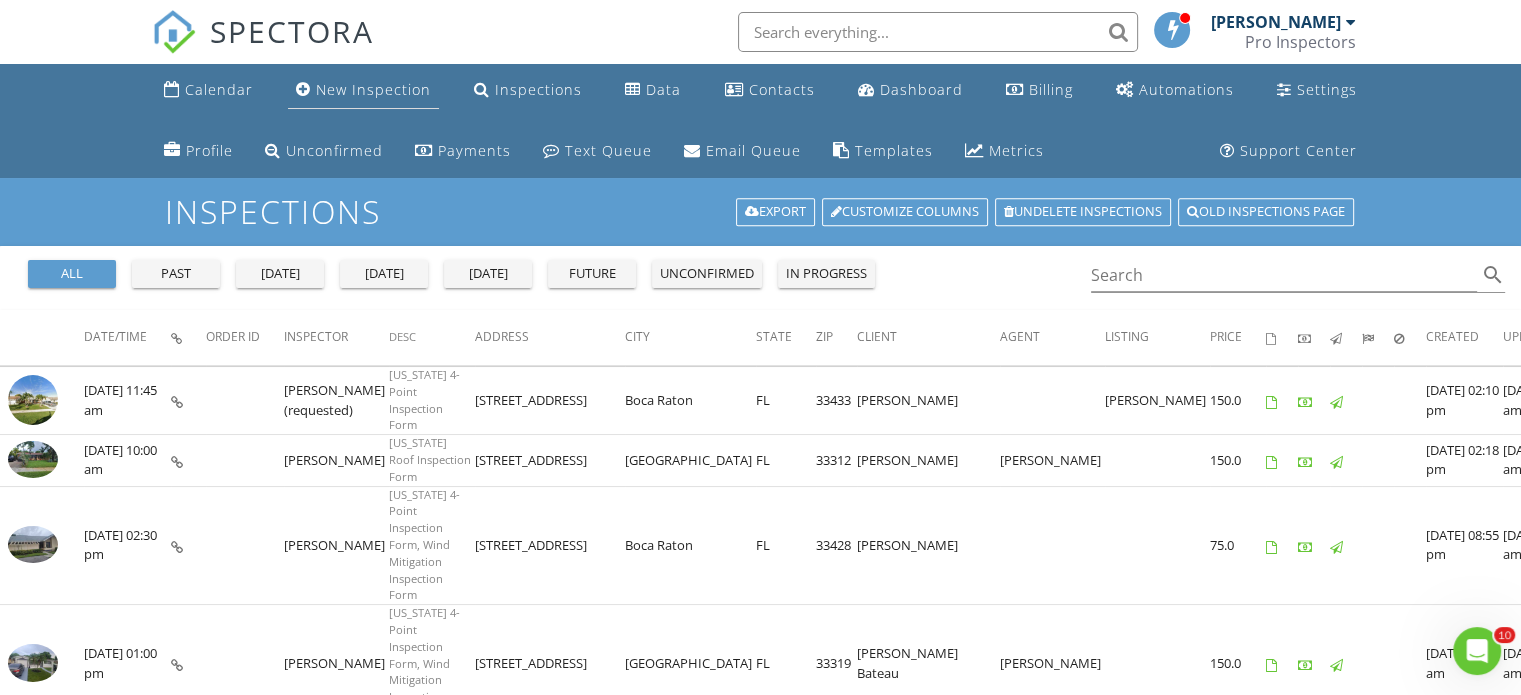 click on "New Inspection" at bounding box center [373, 89] 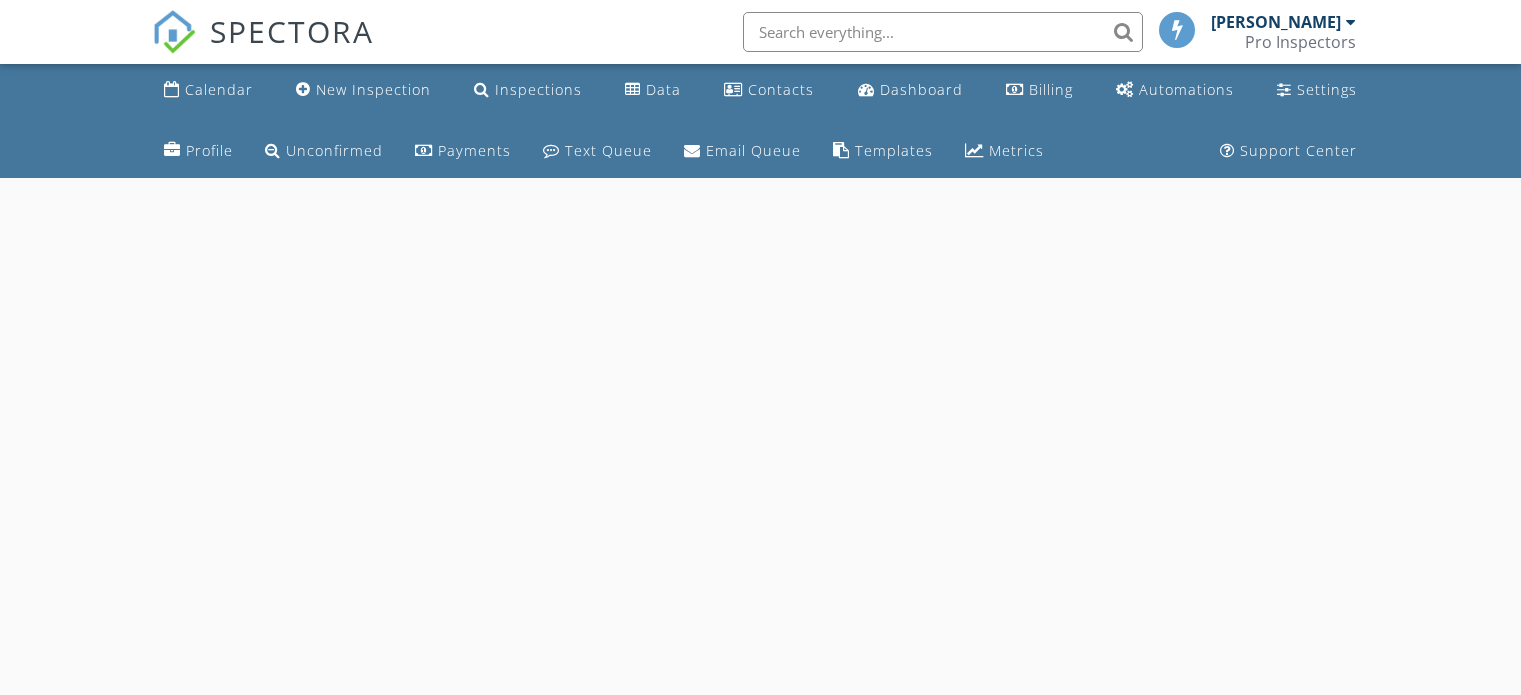 scroll, scrollTop: 0, scrollLeft: 0, axis: both 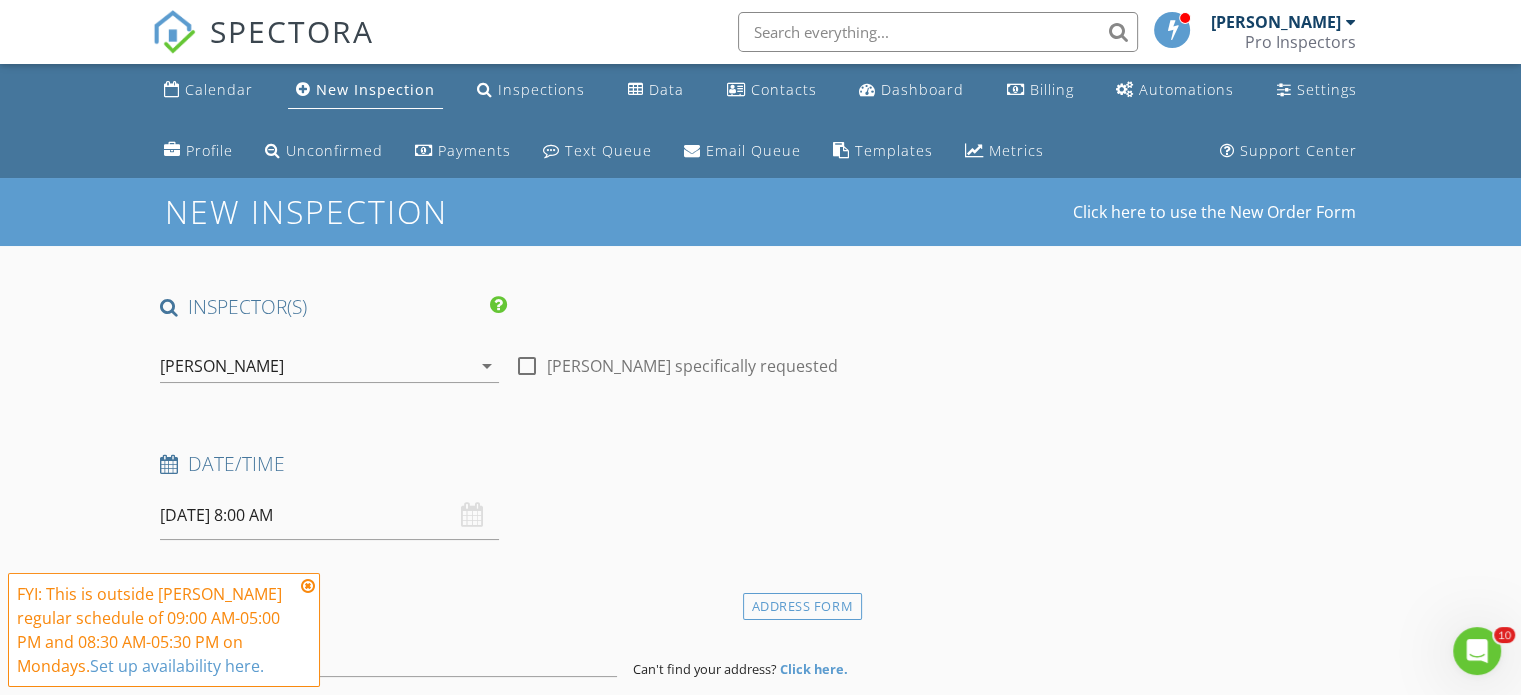 click on "07/14/2025 8:00 AM" at bounding box center [329, 515] 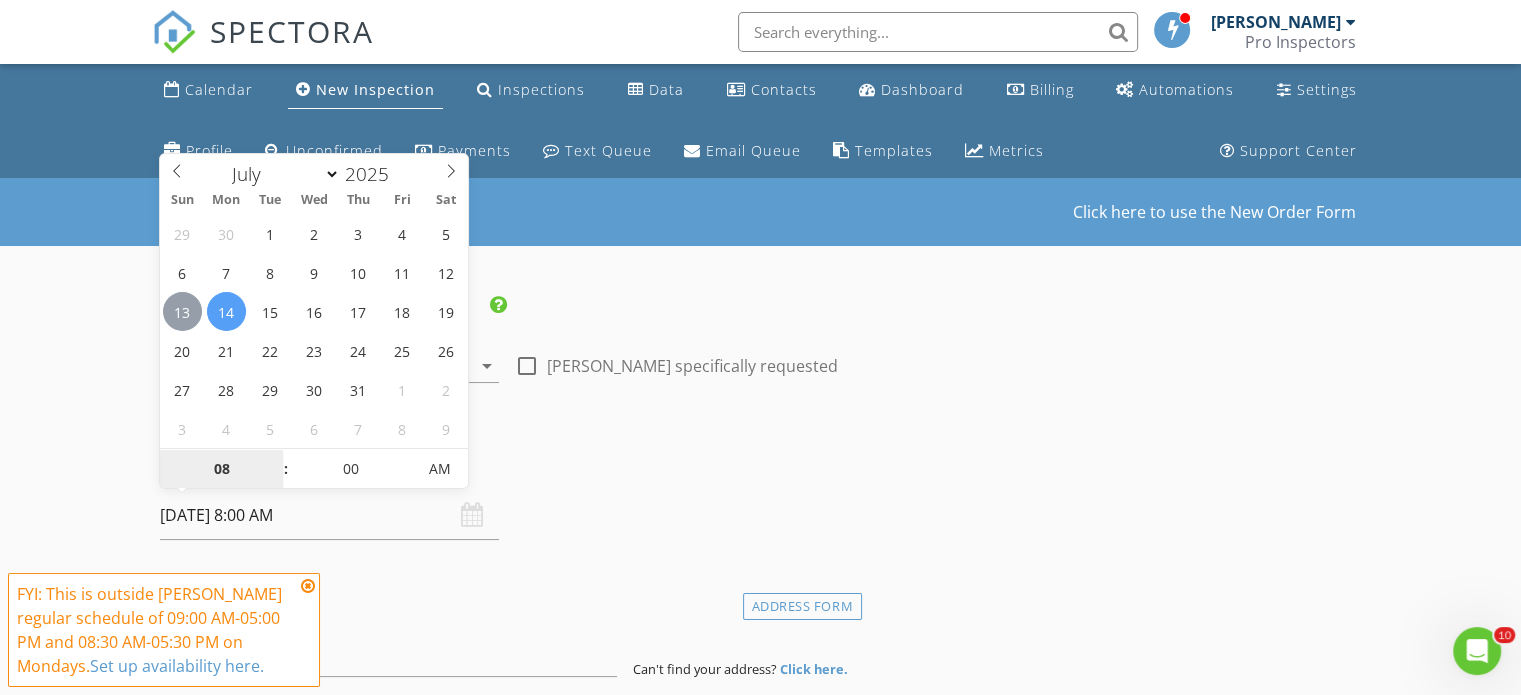 type on "07/13/2025 8:00 AM" 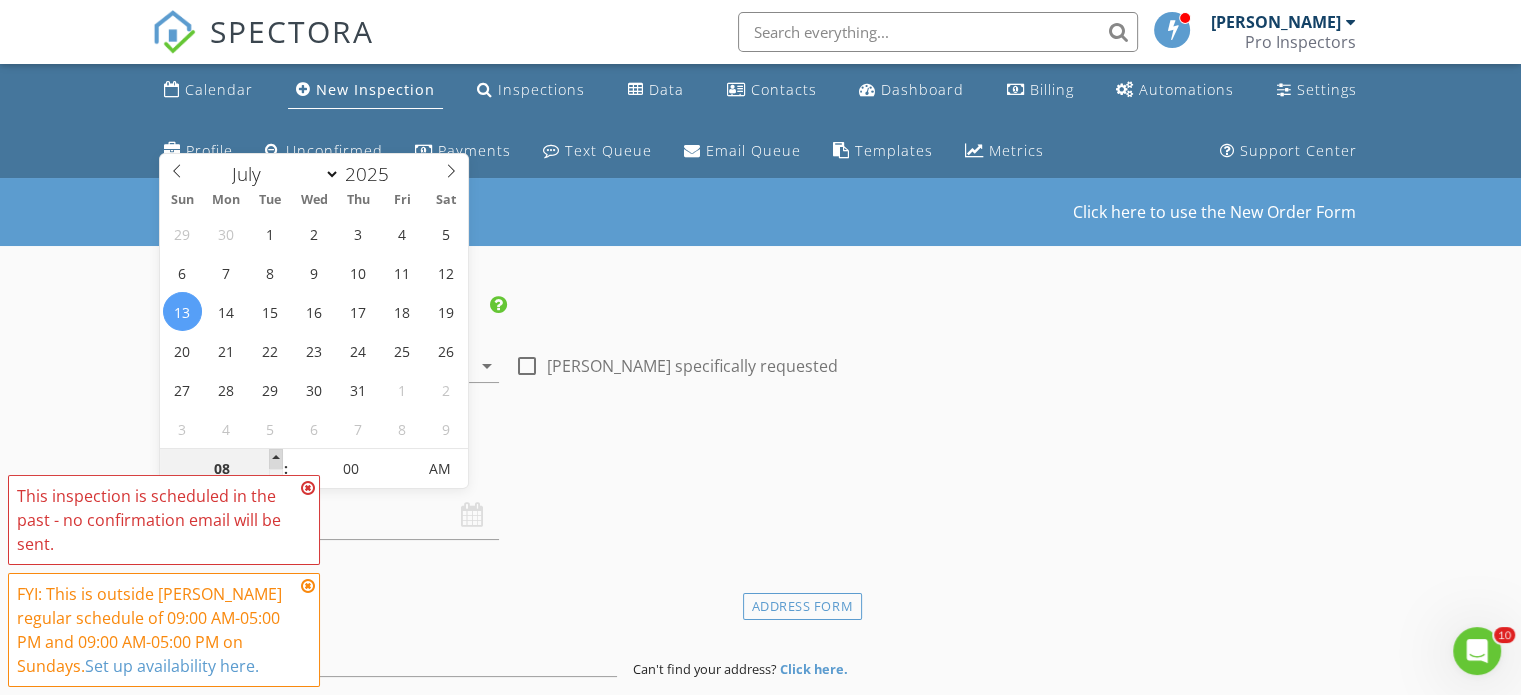 type on "09" 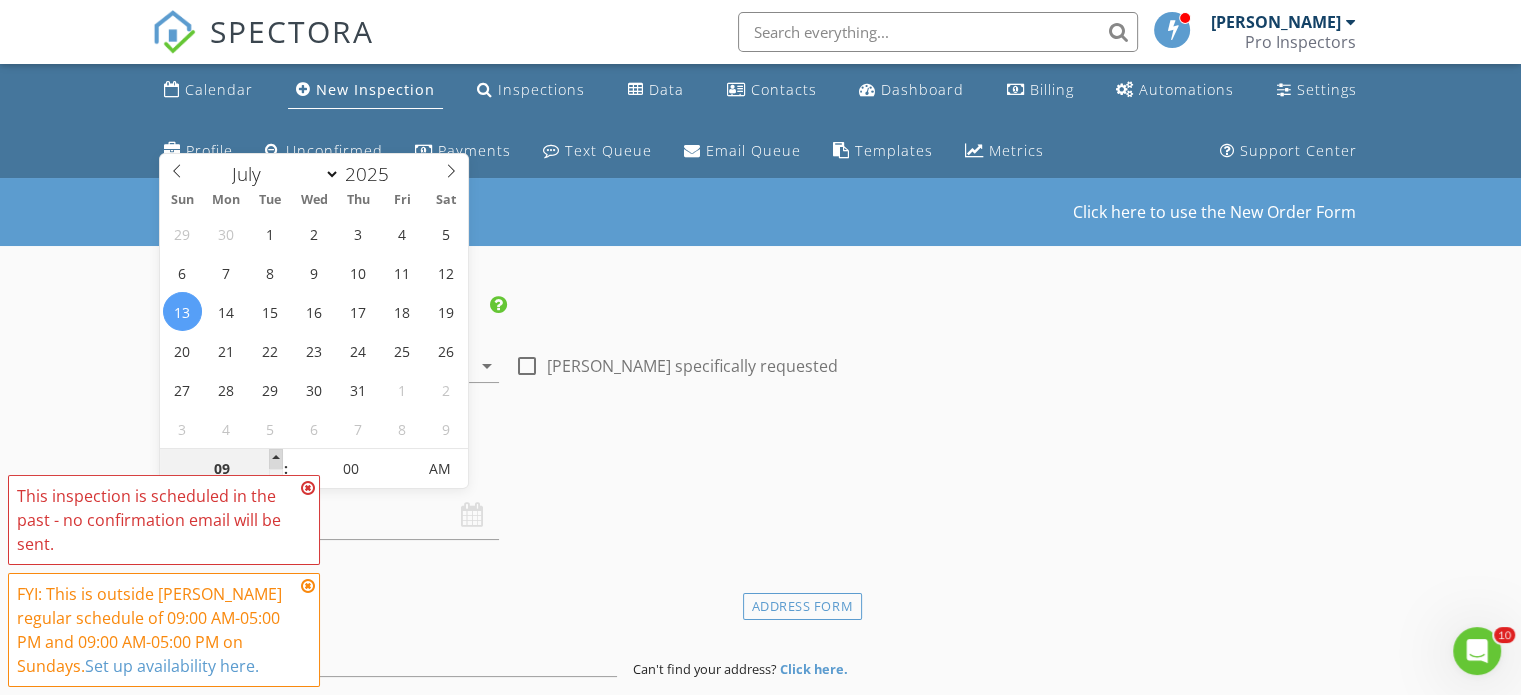click at bounding box center (276, 459) 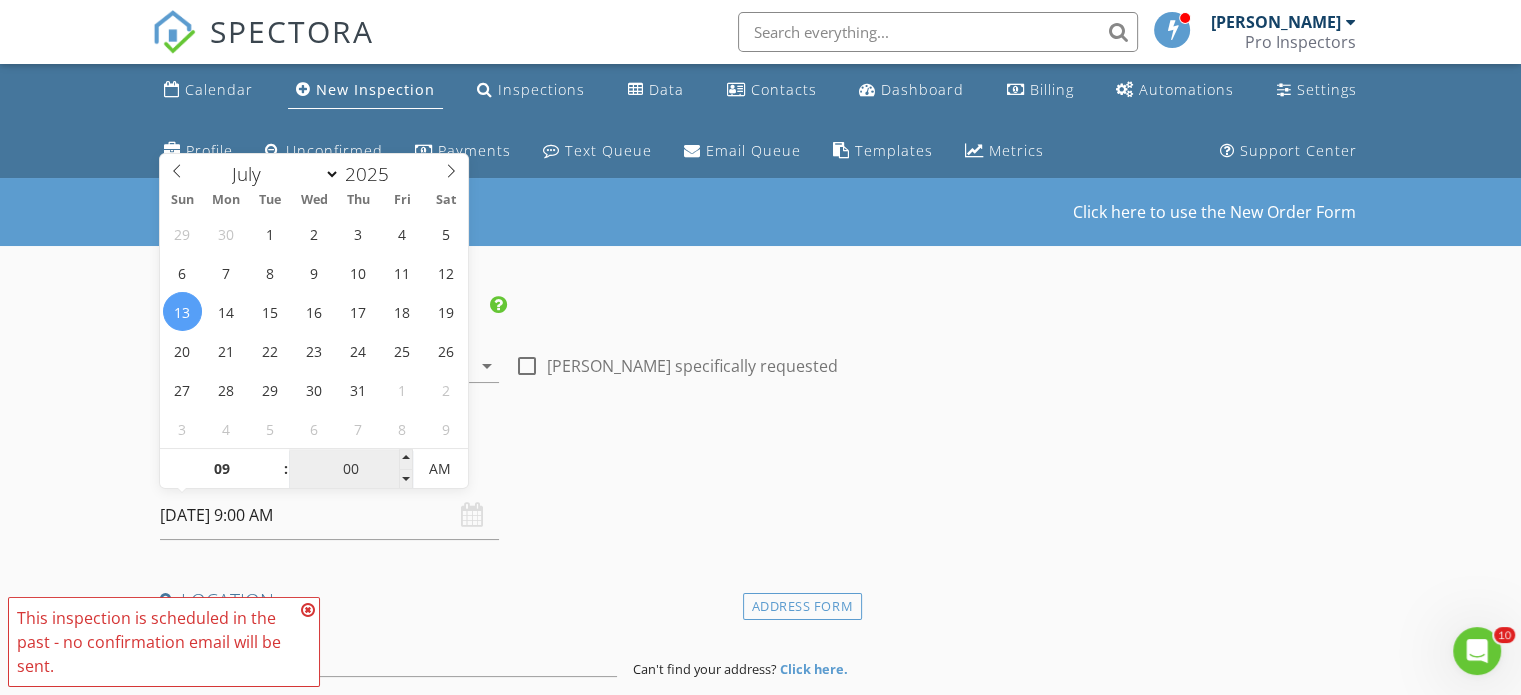 click on "00" at bounding box center [350, 470] 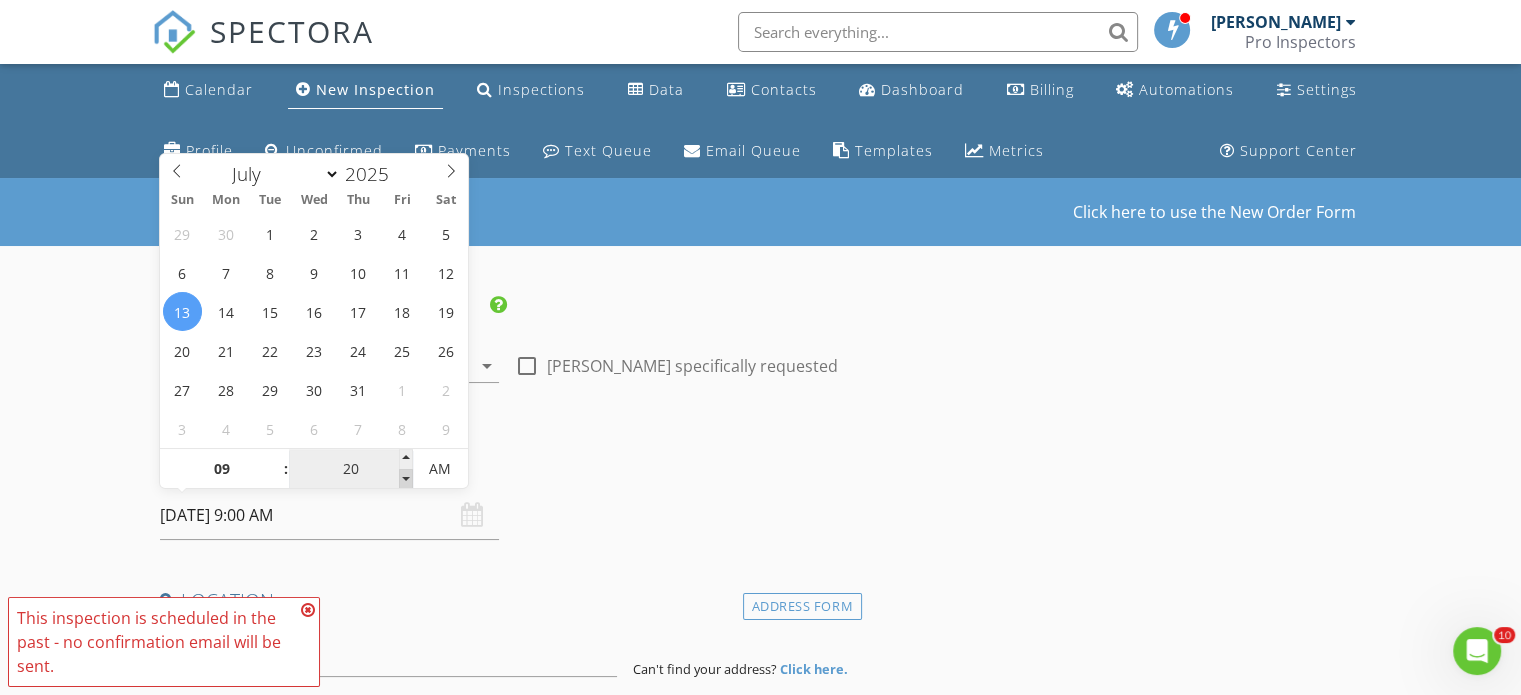 type on "15" 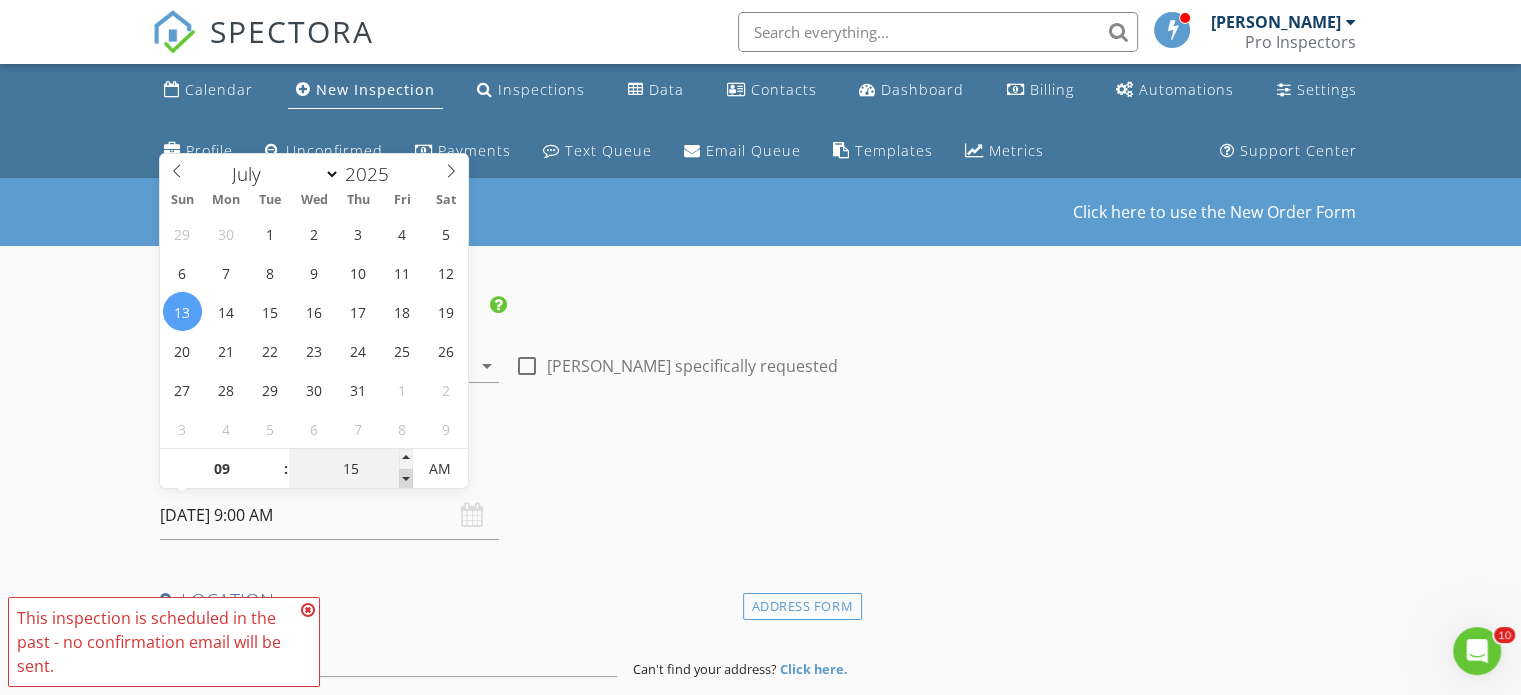type on "07/13/2025 9:15 AM" 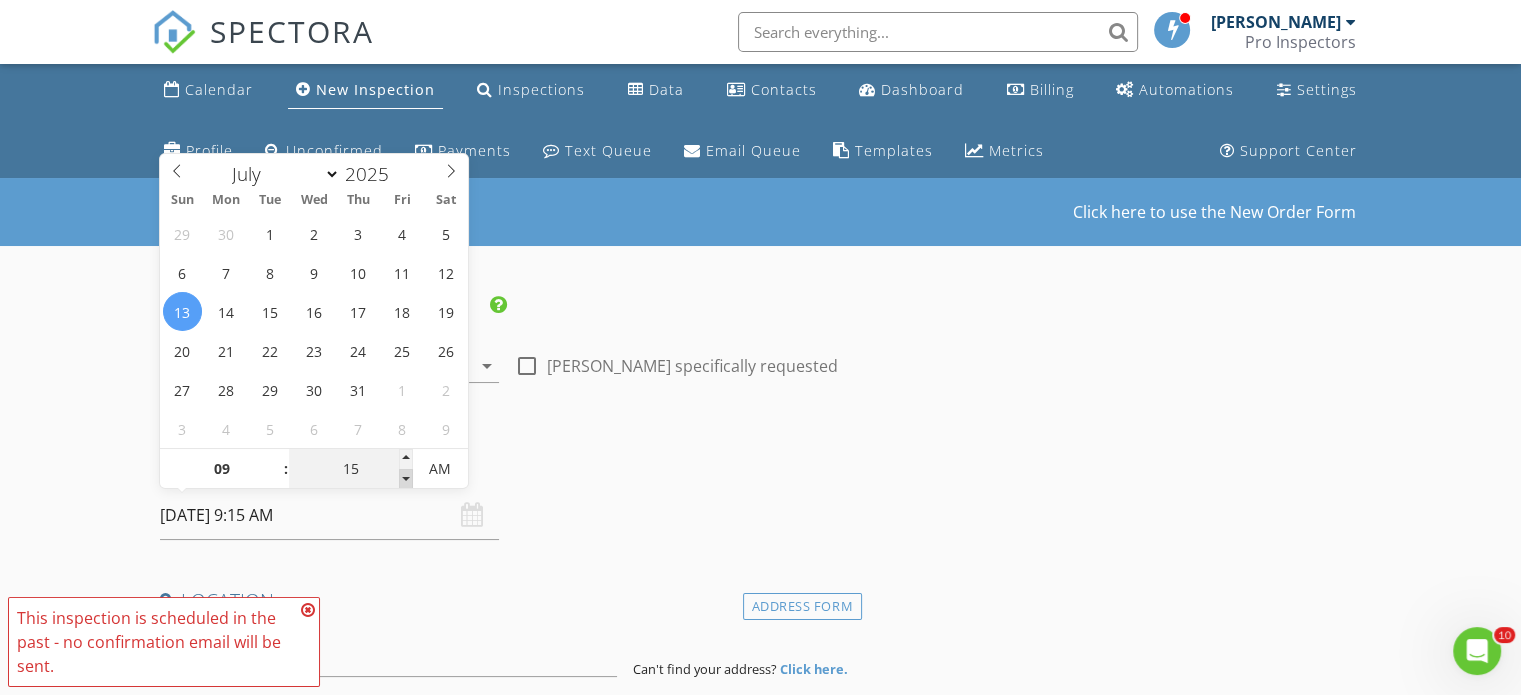click at bounding box center [406, 479] 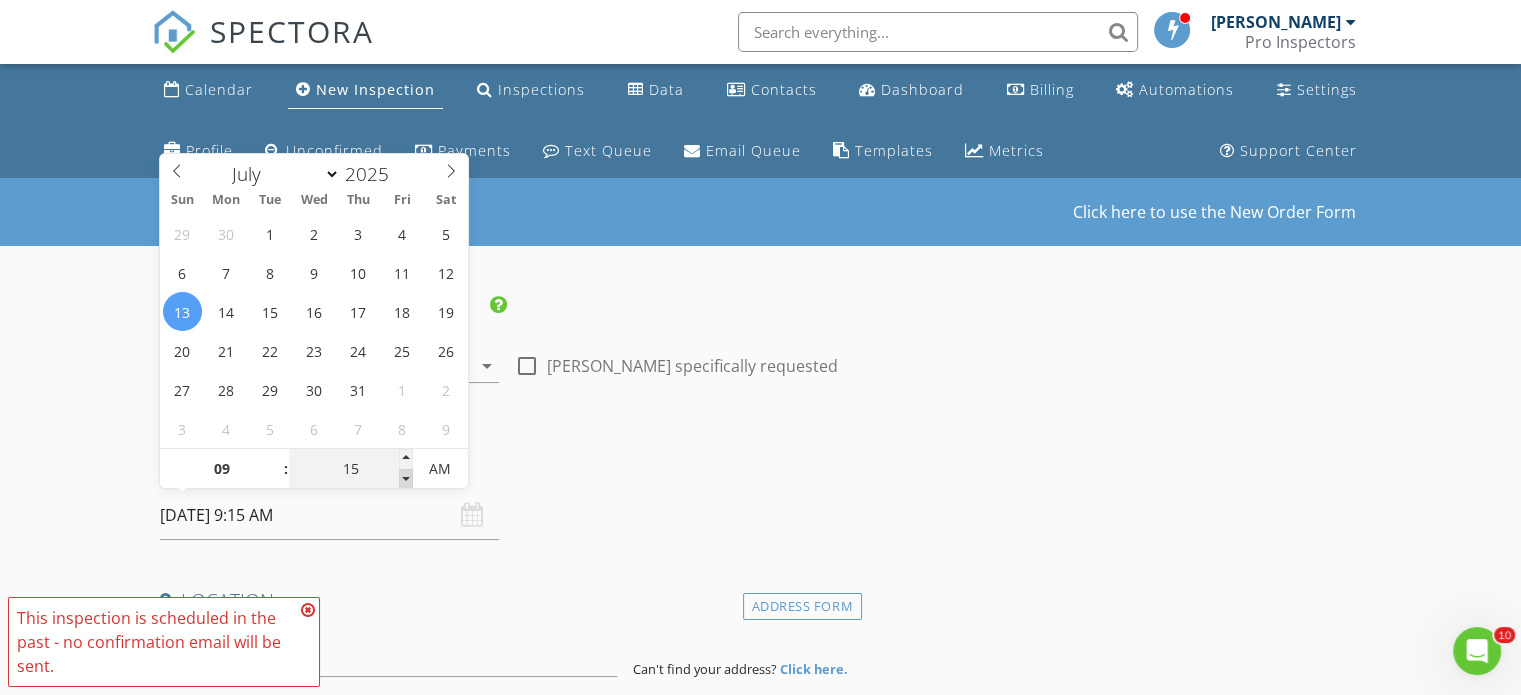 type on "10" 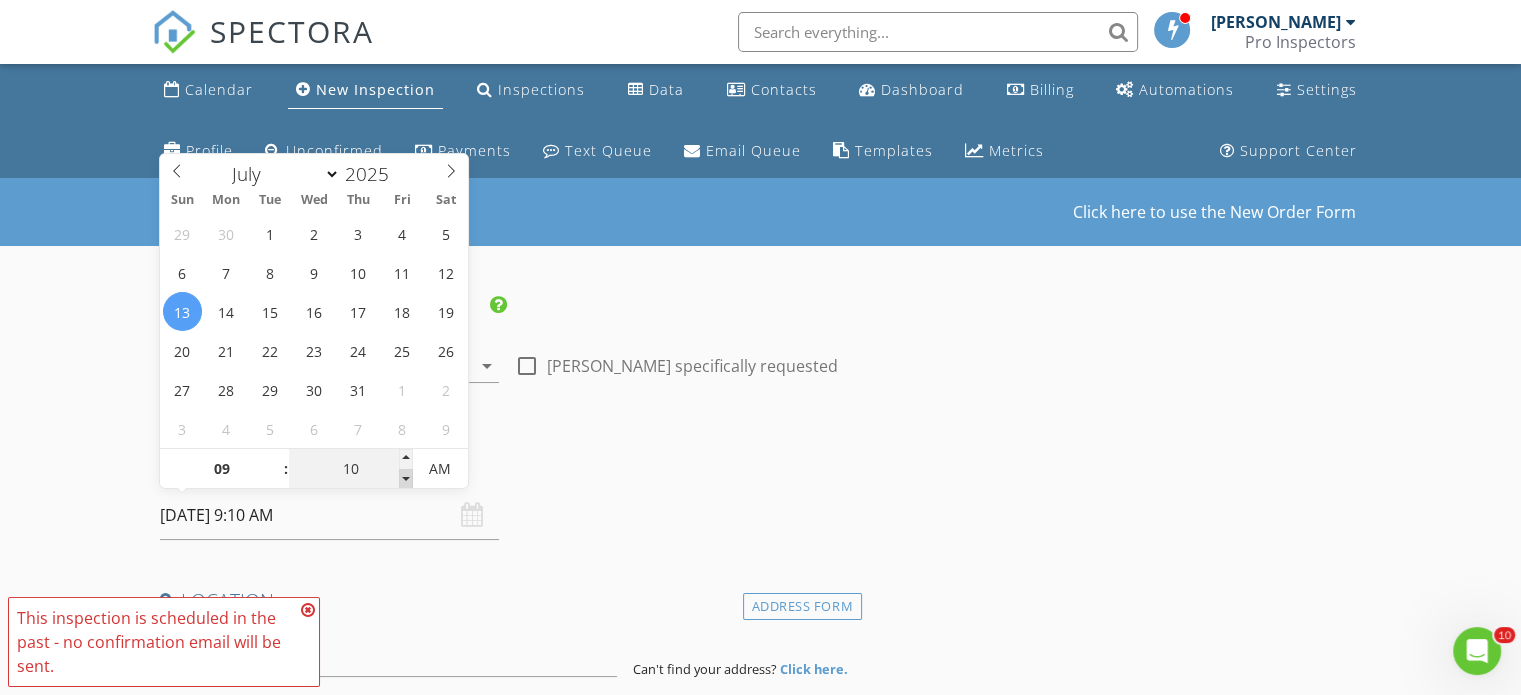 click at bounding box center (406, 479) 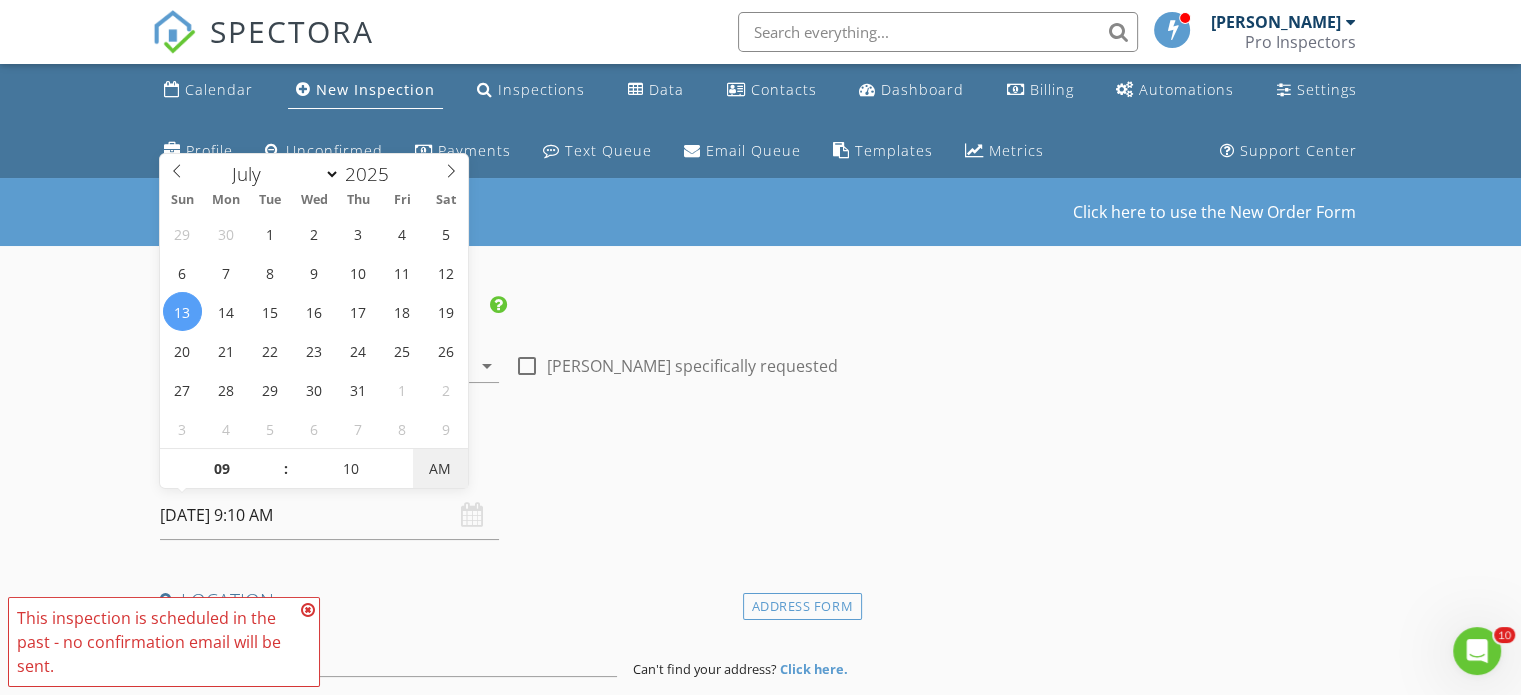 type on "[DATE] 9:10 PM" 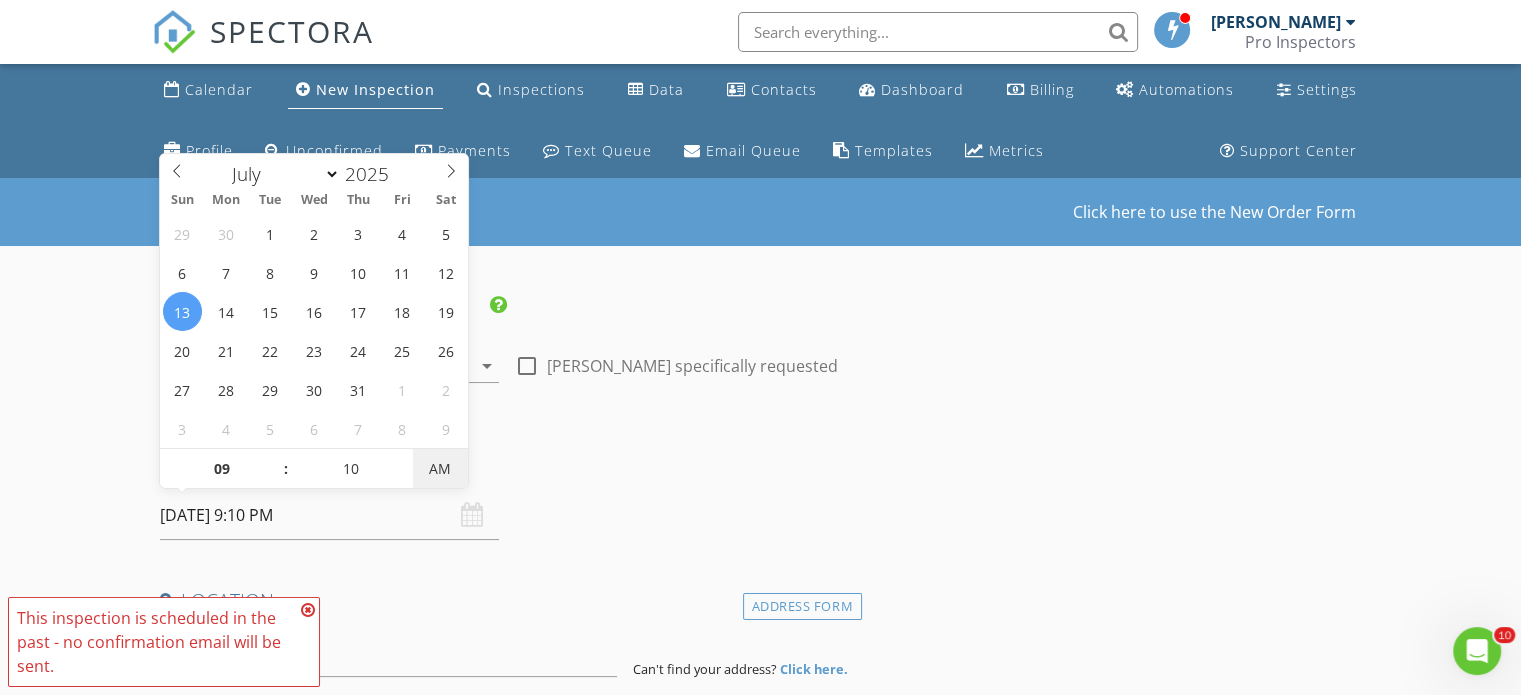 click on "AM" at bounding box center (440, 469) 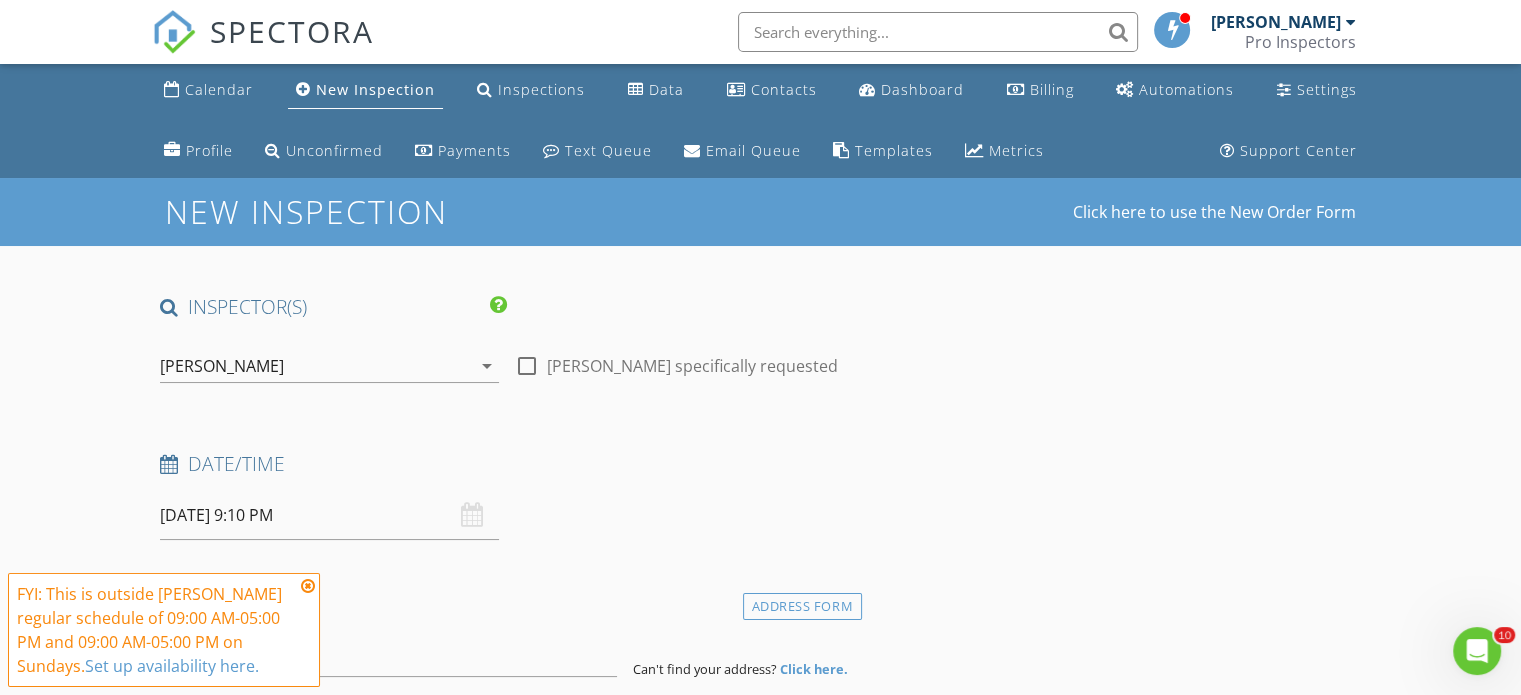 click at bounding box center (308, 586) 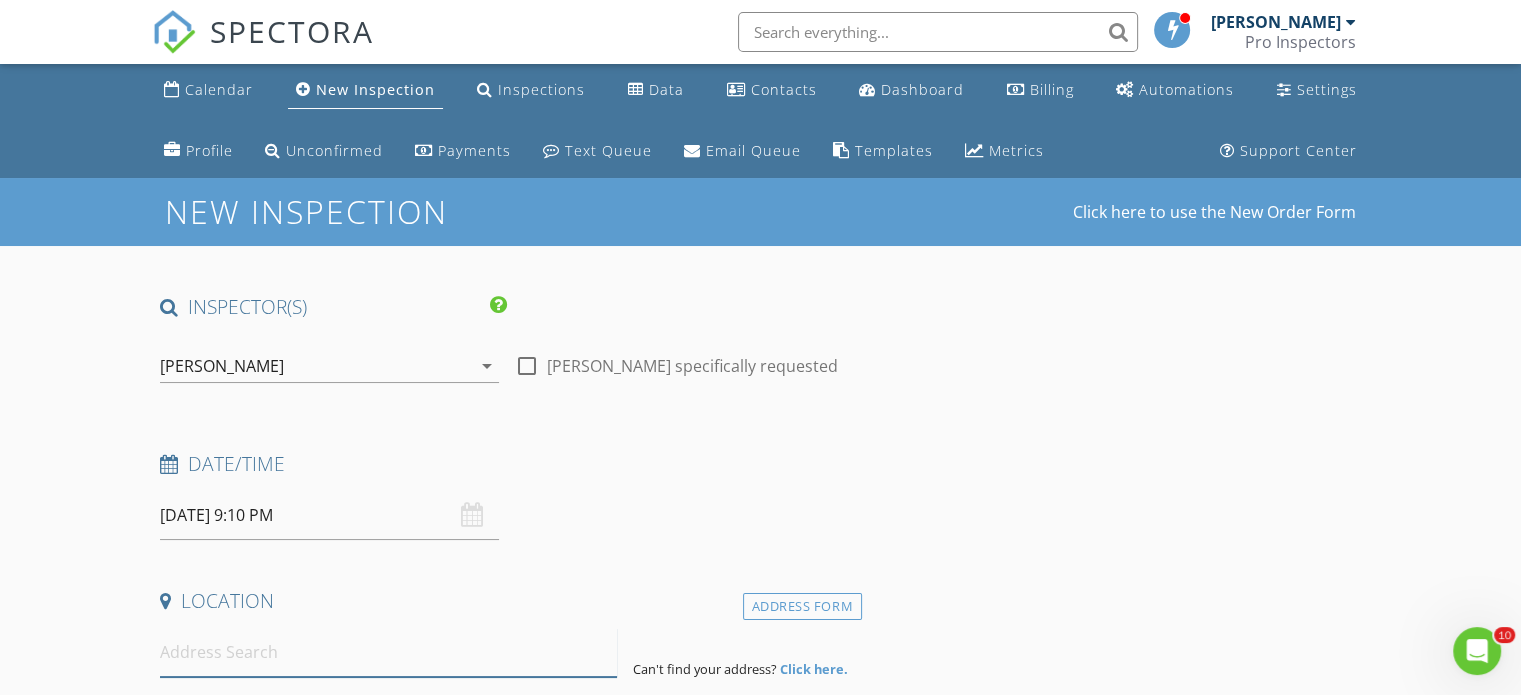 click at bounding box center [388, 652] 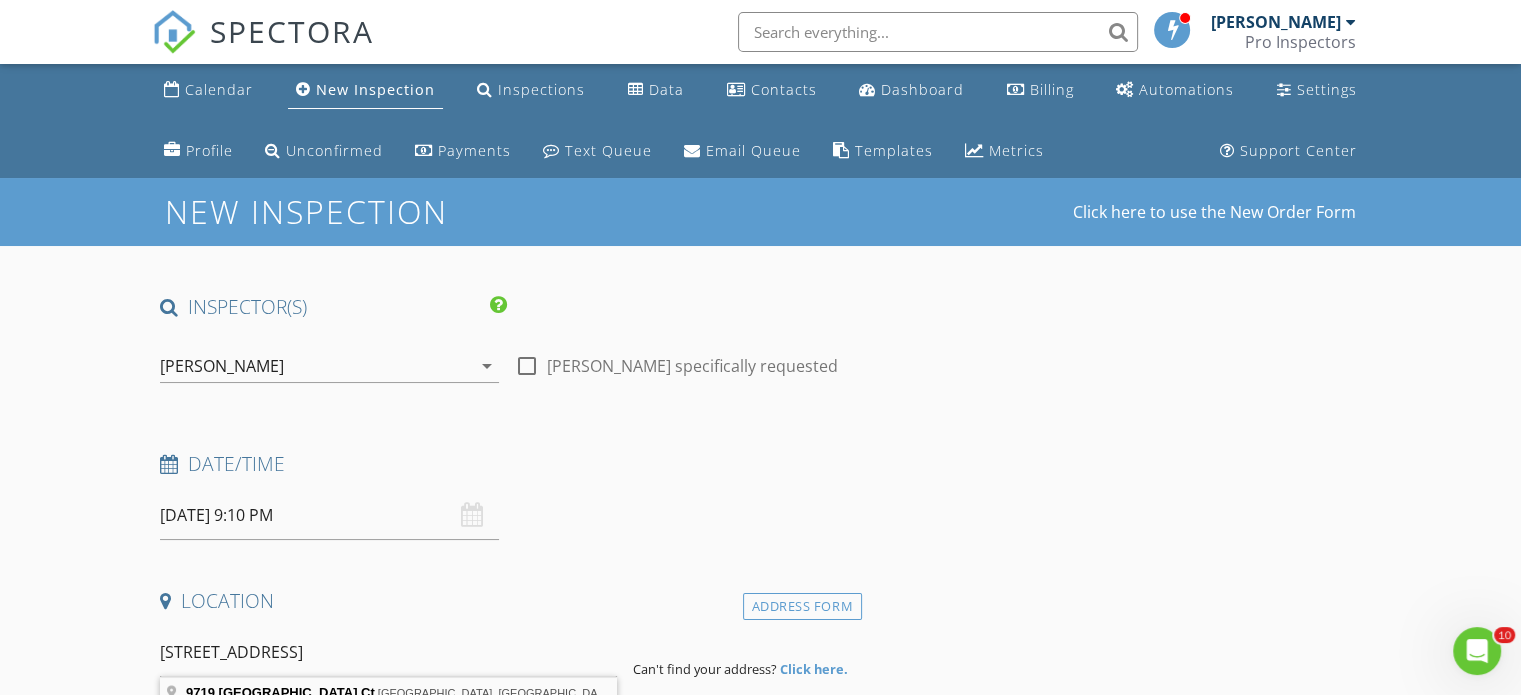 type on "9719 Saratoga Park Ct, Boca Raton, FL, USA" 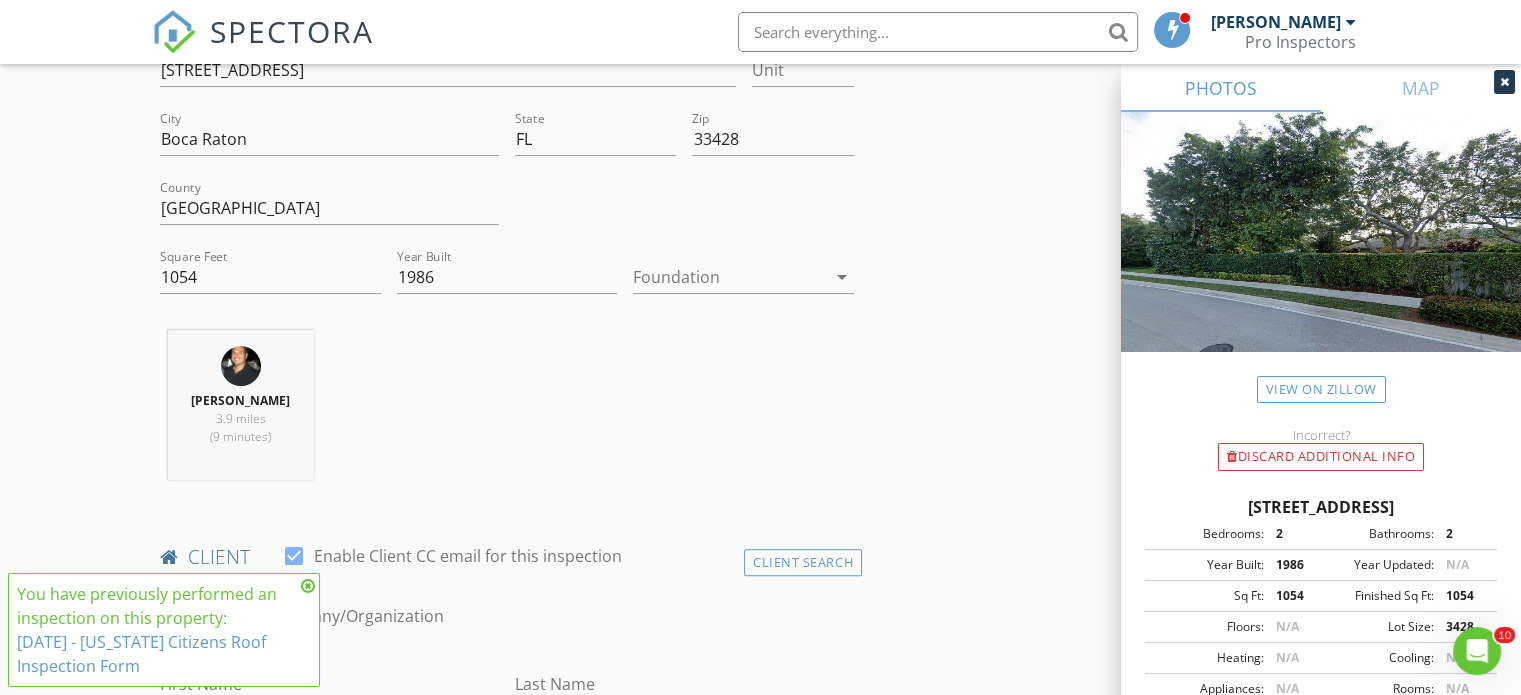 scroll, scrollTop: 627, scrollLeft: 0, axis: vertical 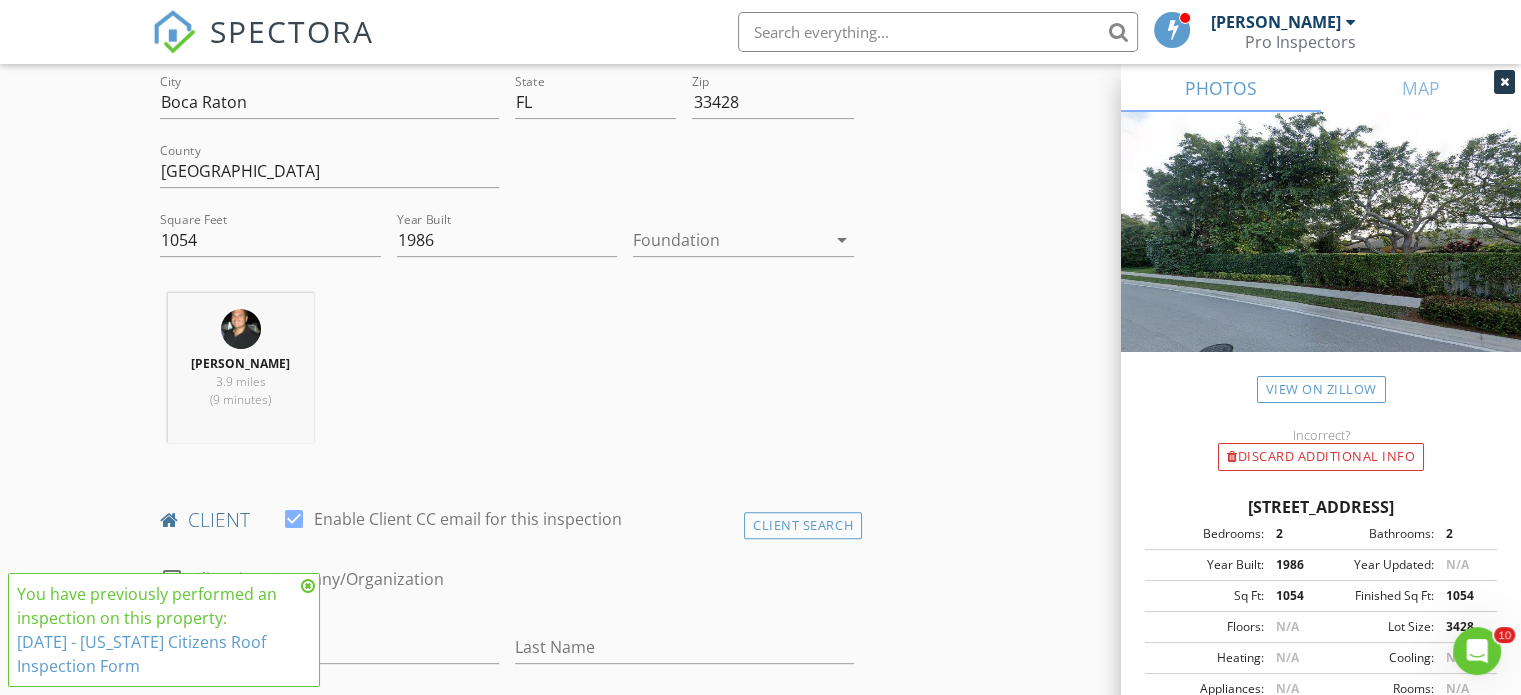 click at bounding box center [729, 240] 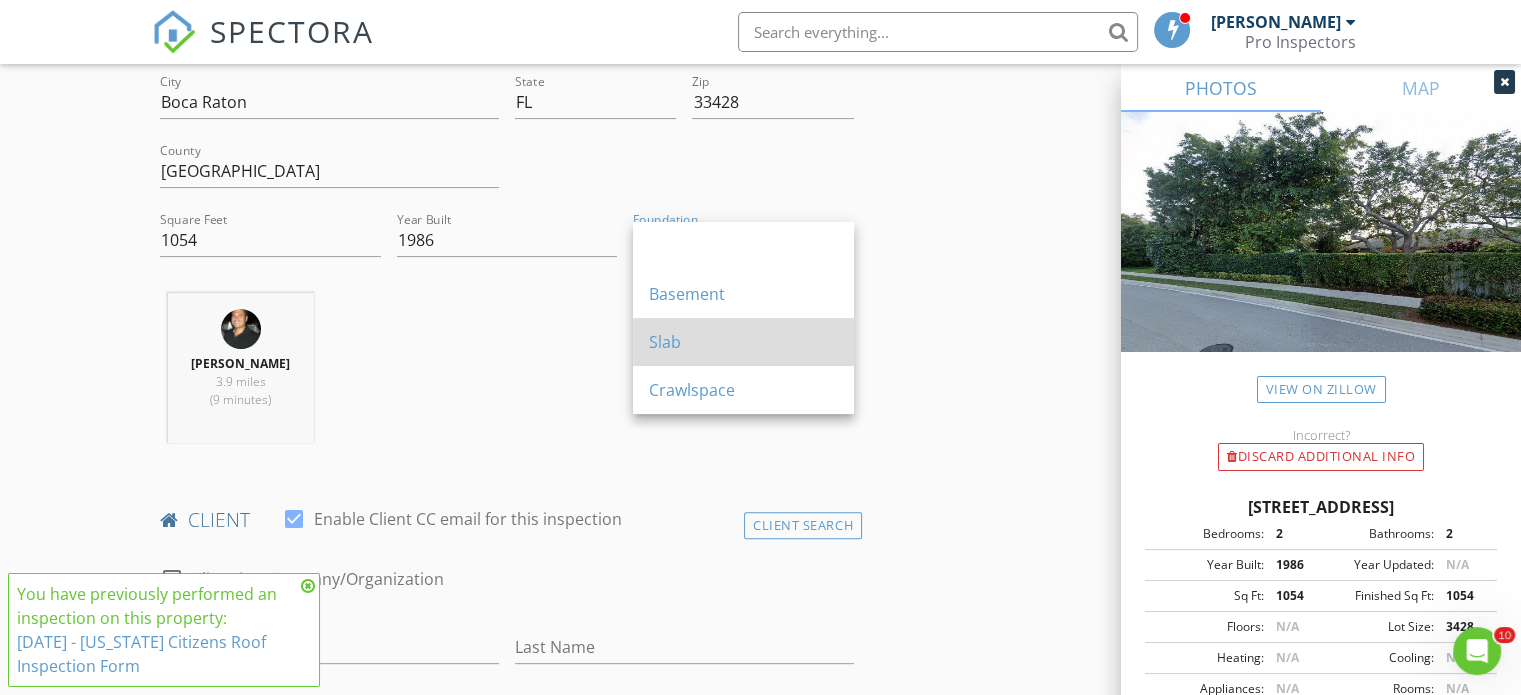 click on "Slab" at bounding box center (743, 342) 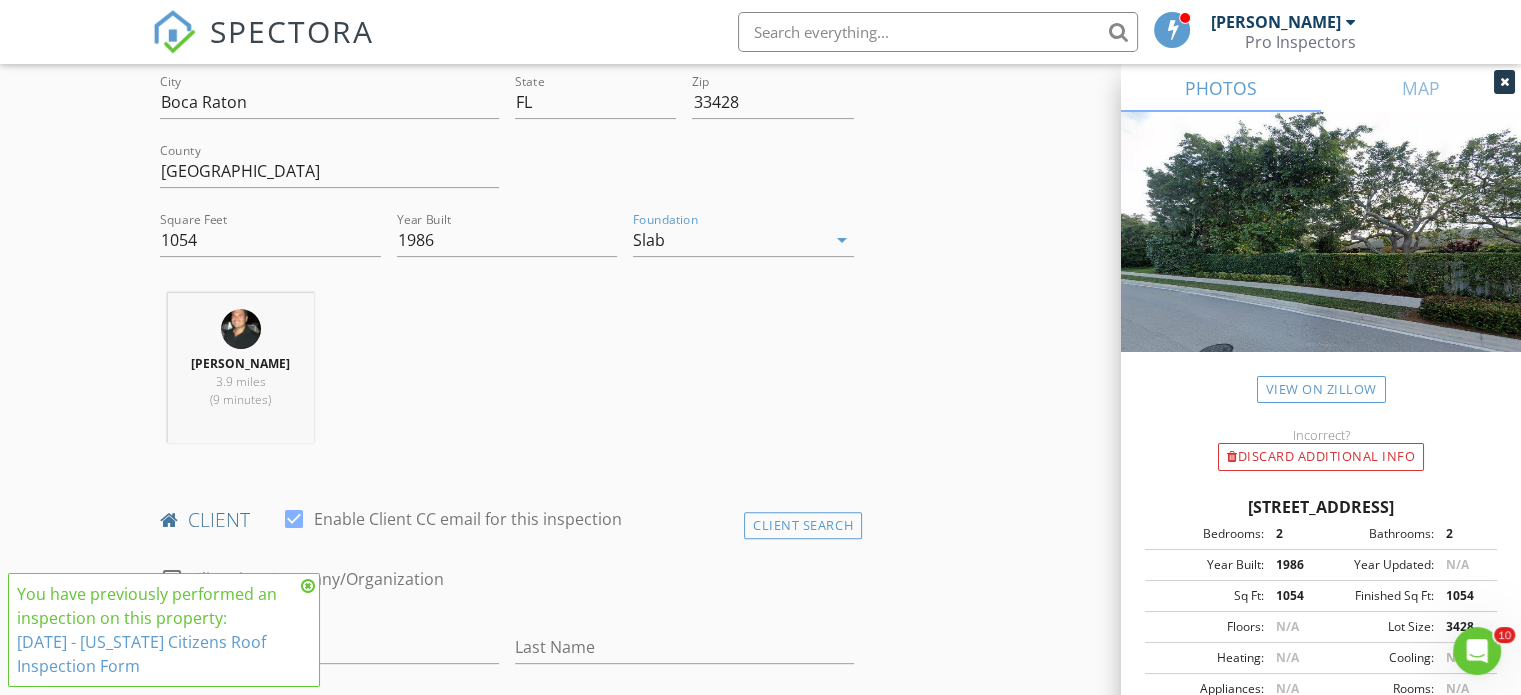 click at bounding box center [308, 586] 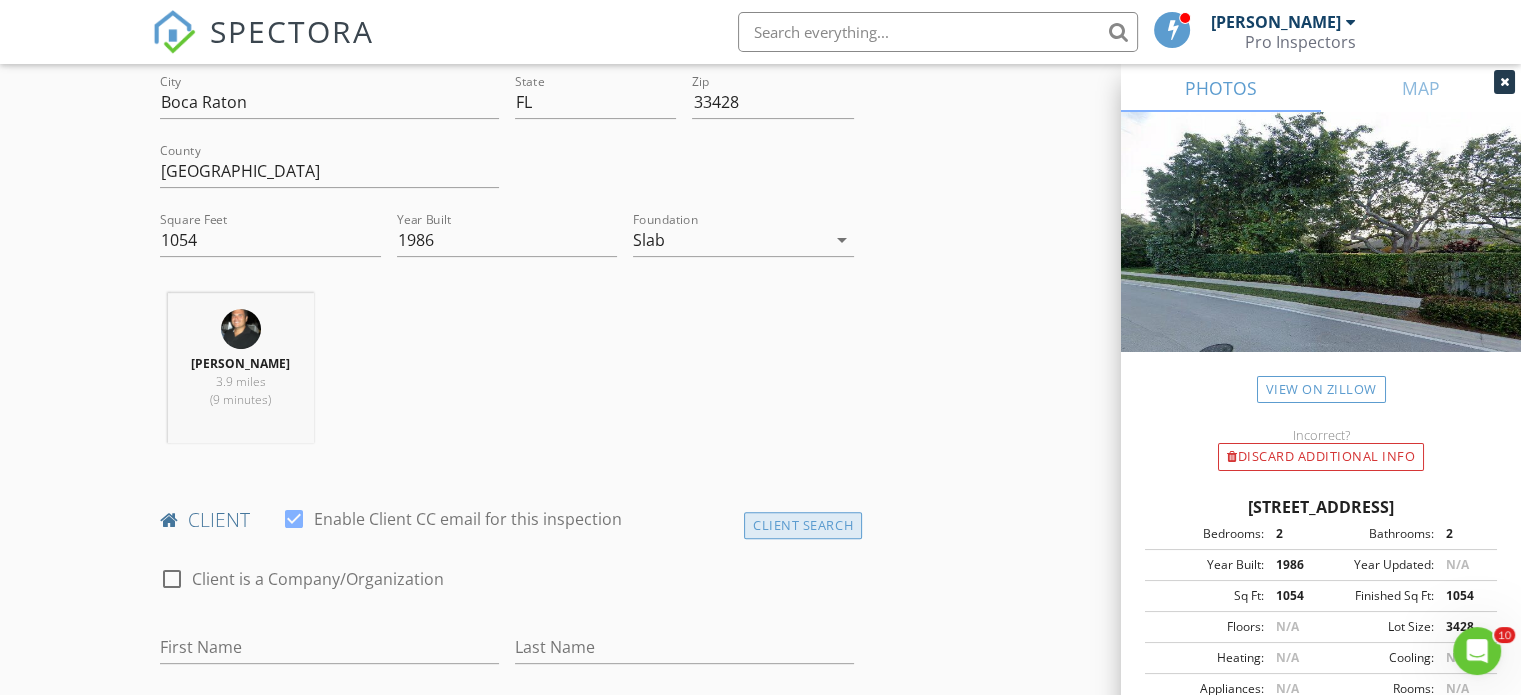 click on "Client Search" at bounding box center [803, 525] 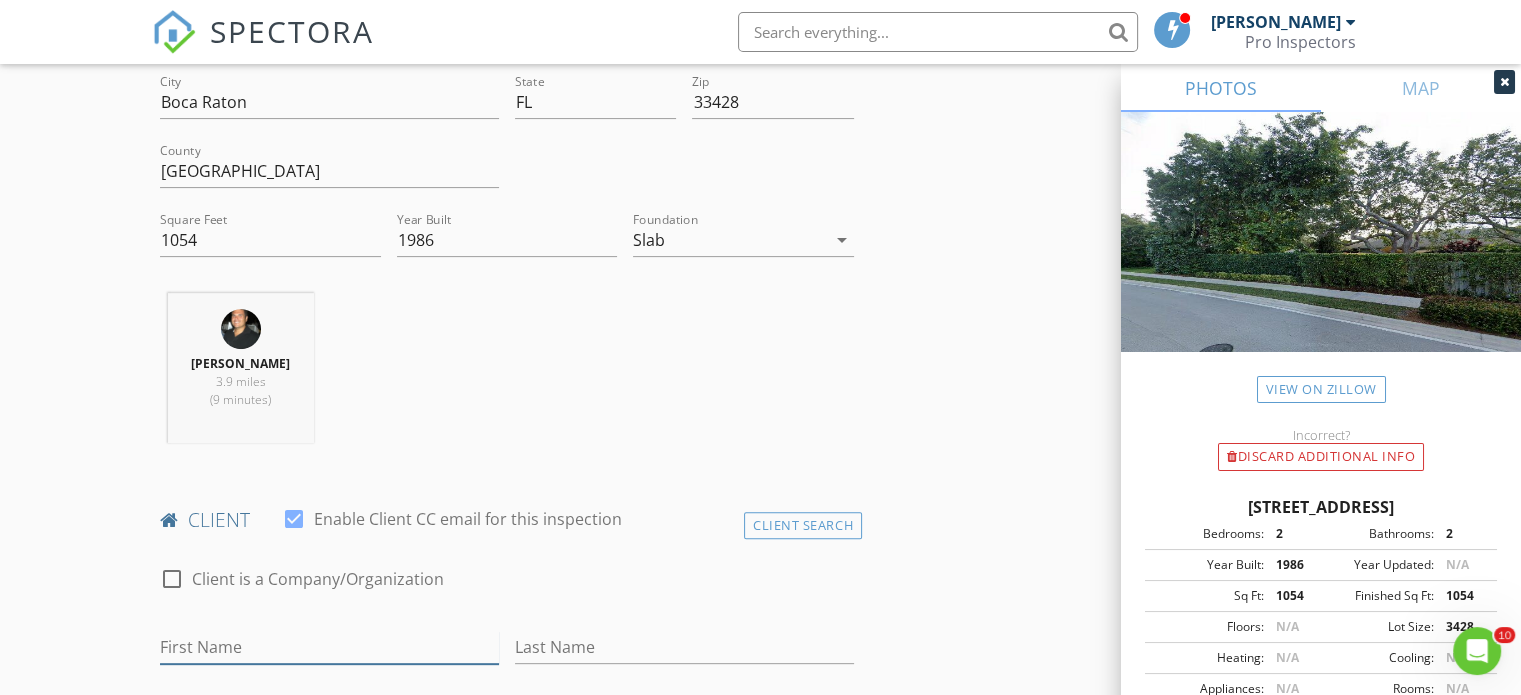 click on "First Name" at bounding box center [329, 647] 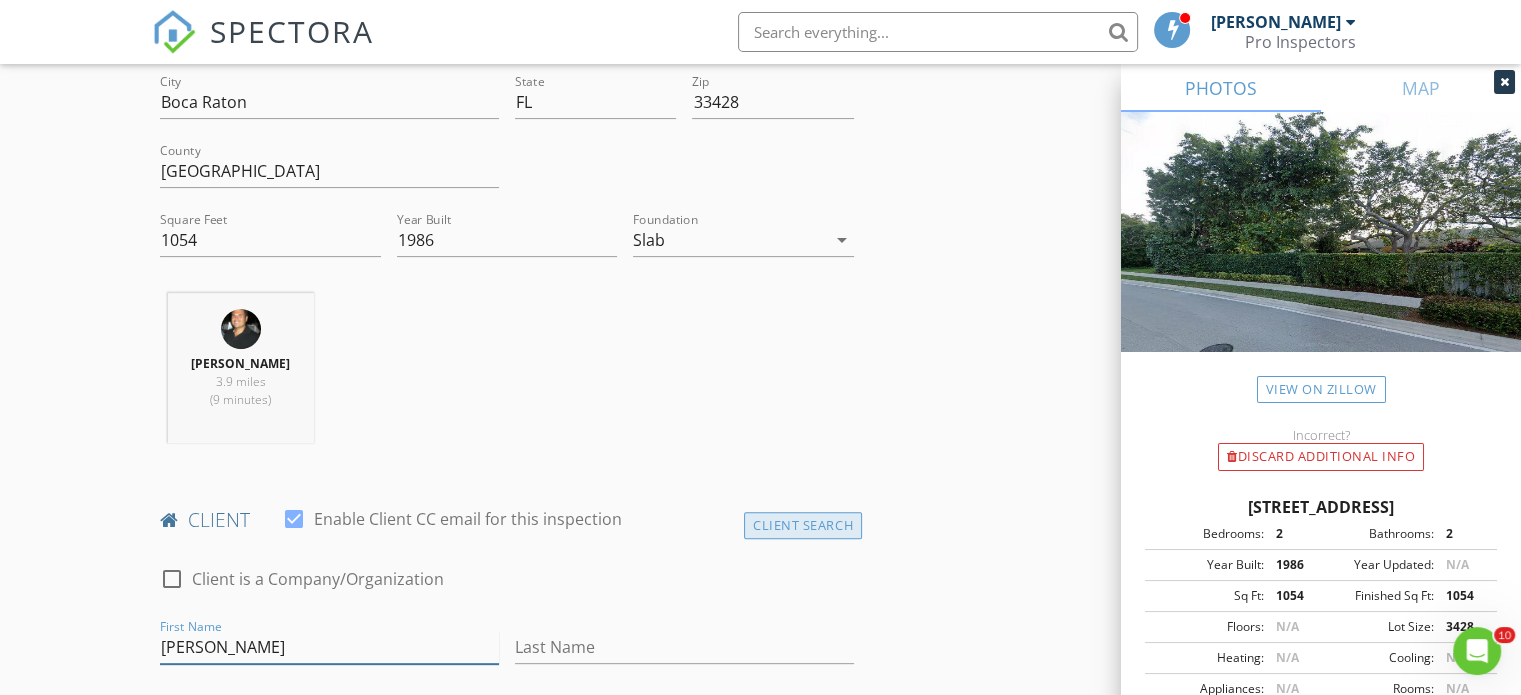 type on "[PERSON_NAME]" 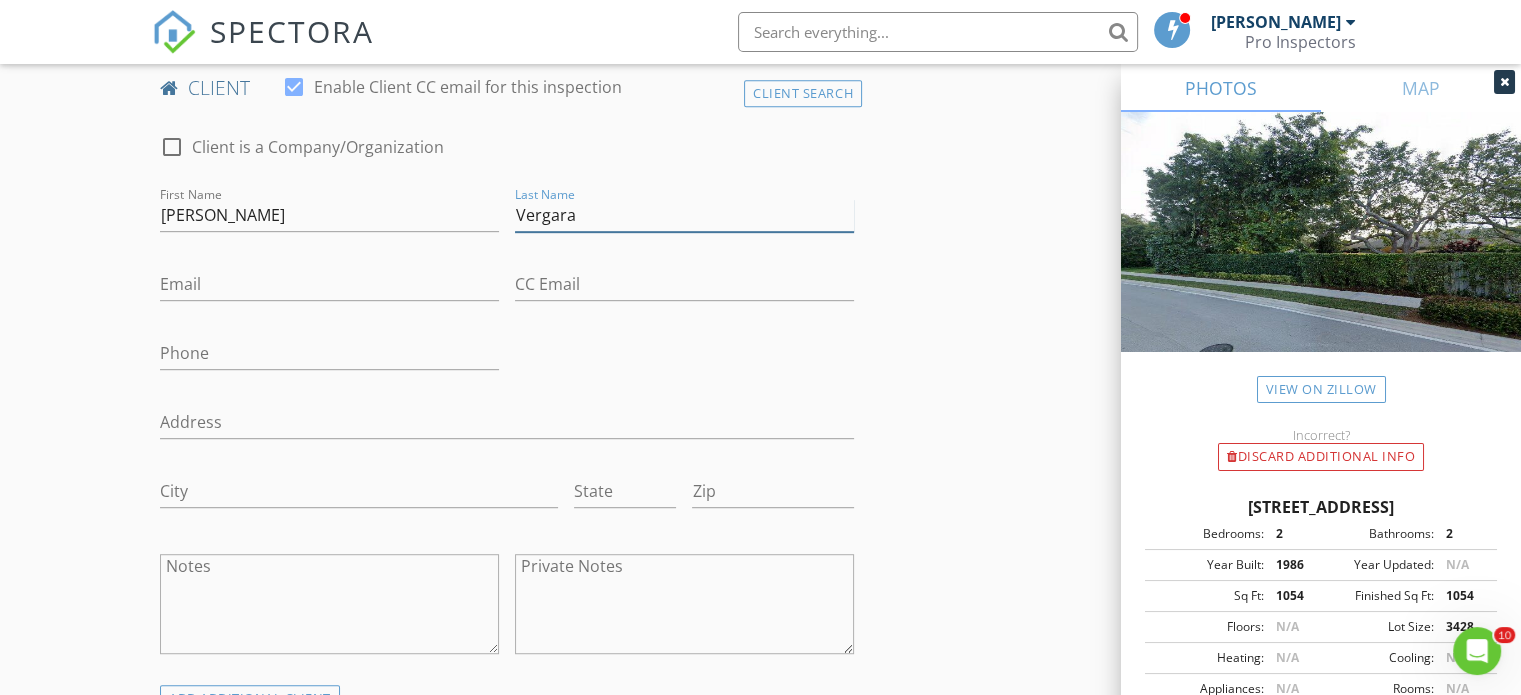 scroll, scrollTop: 1072, scrollLeft: 0, axis: vertical 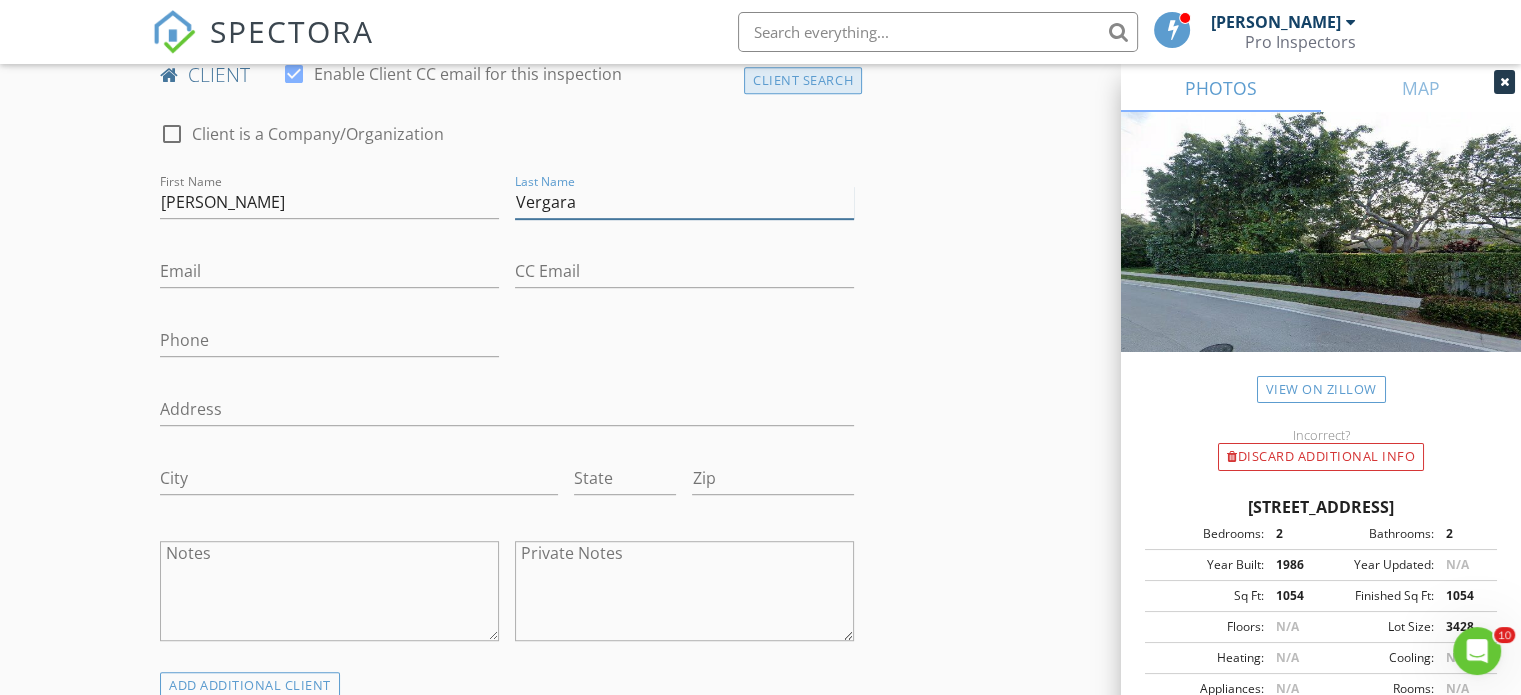 type on "Vergara" 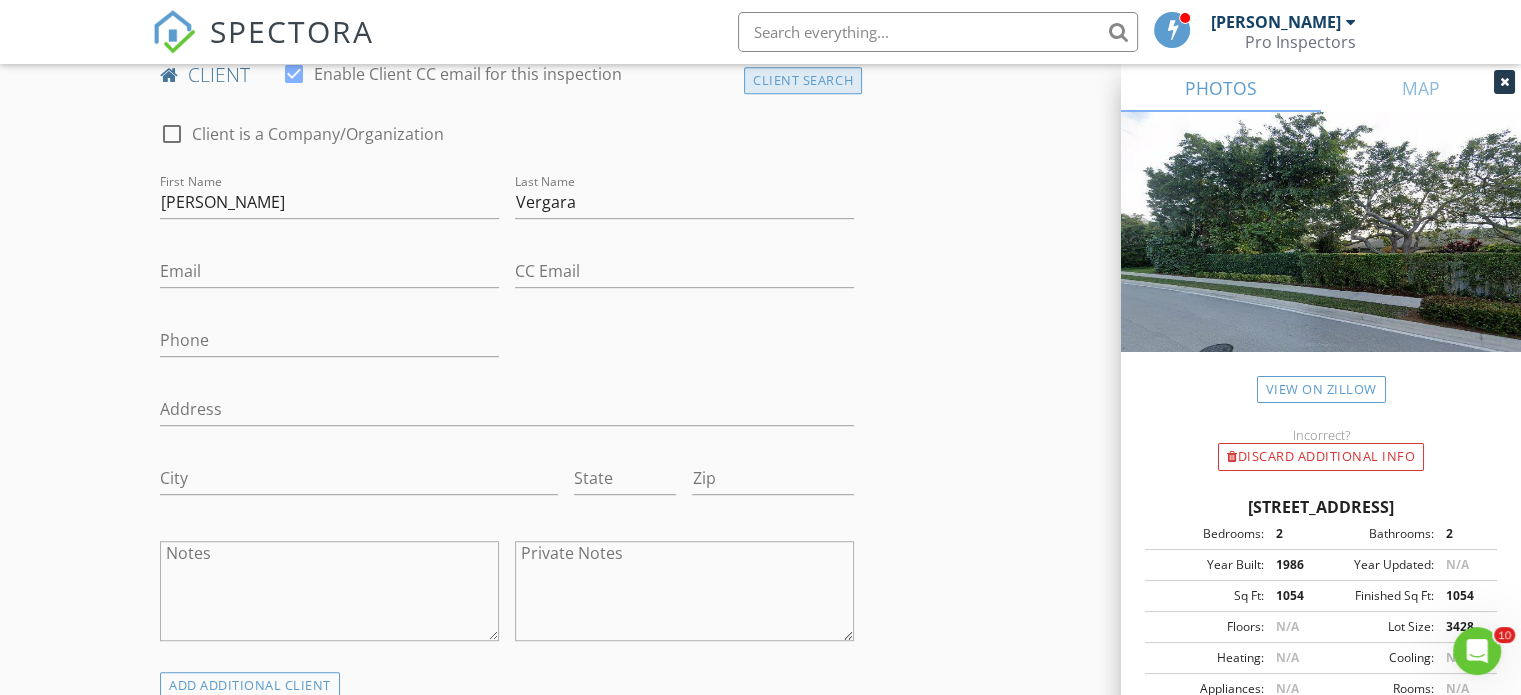 click on "Client Search" at bounding box center (803, 80) 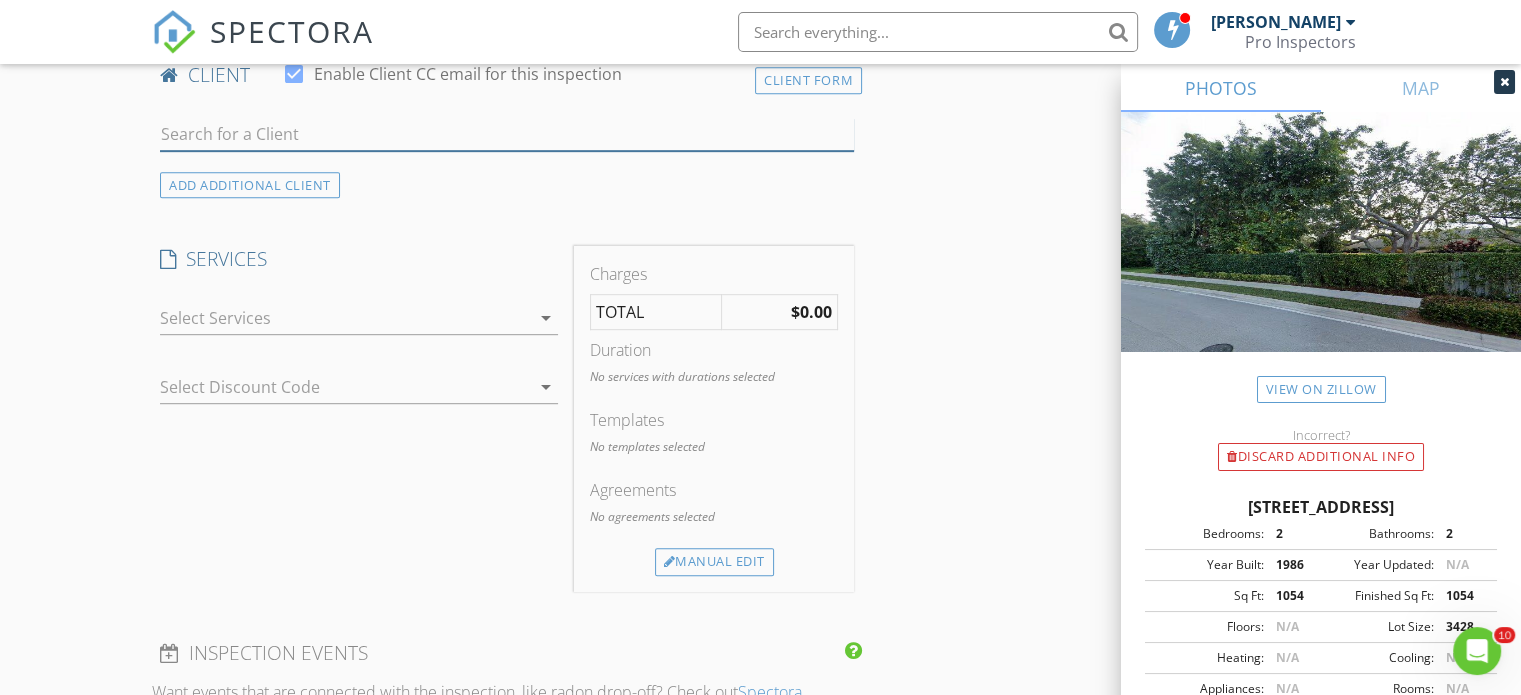 click at bounding box center [507, 134] 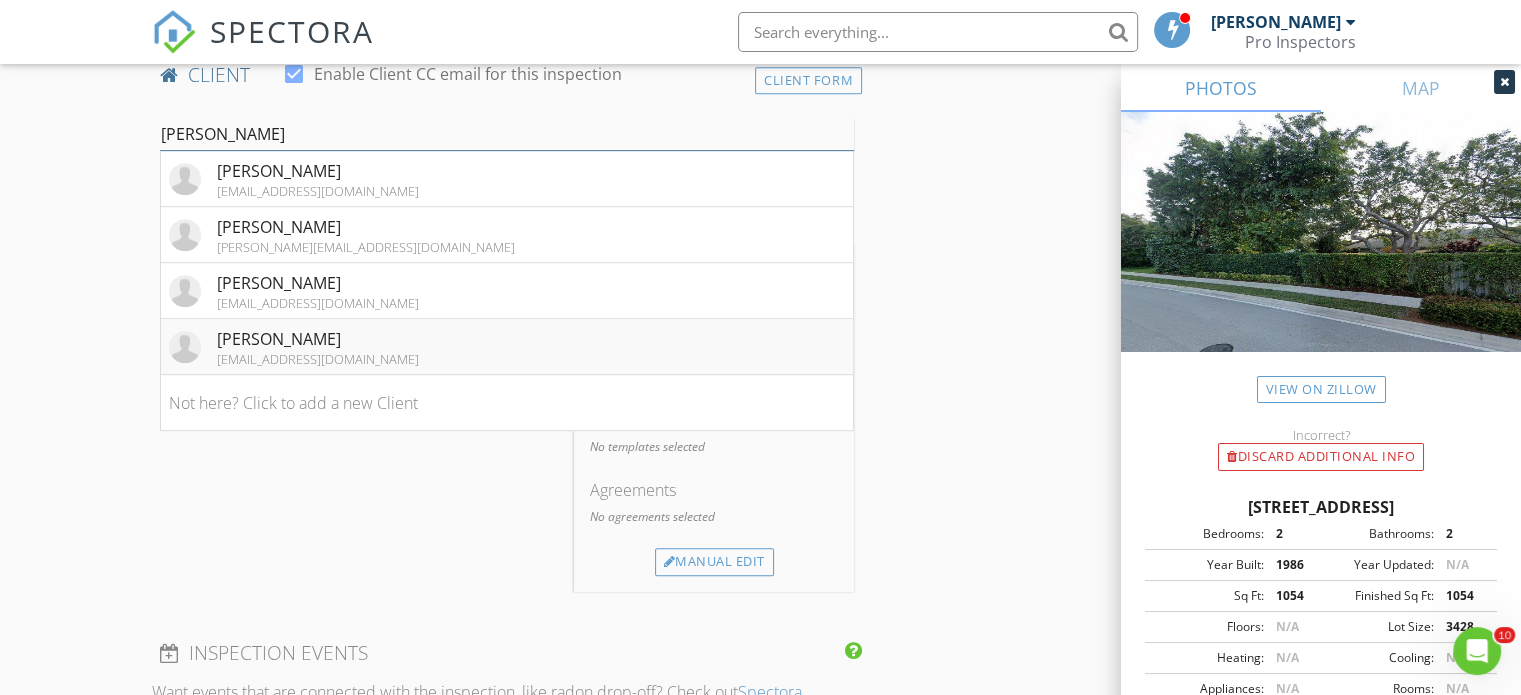 type on "carlos" 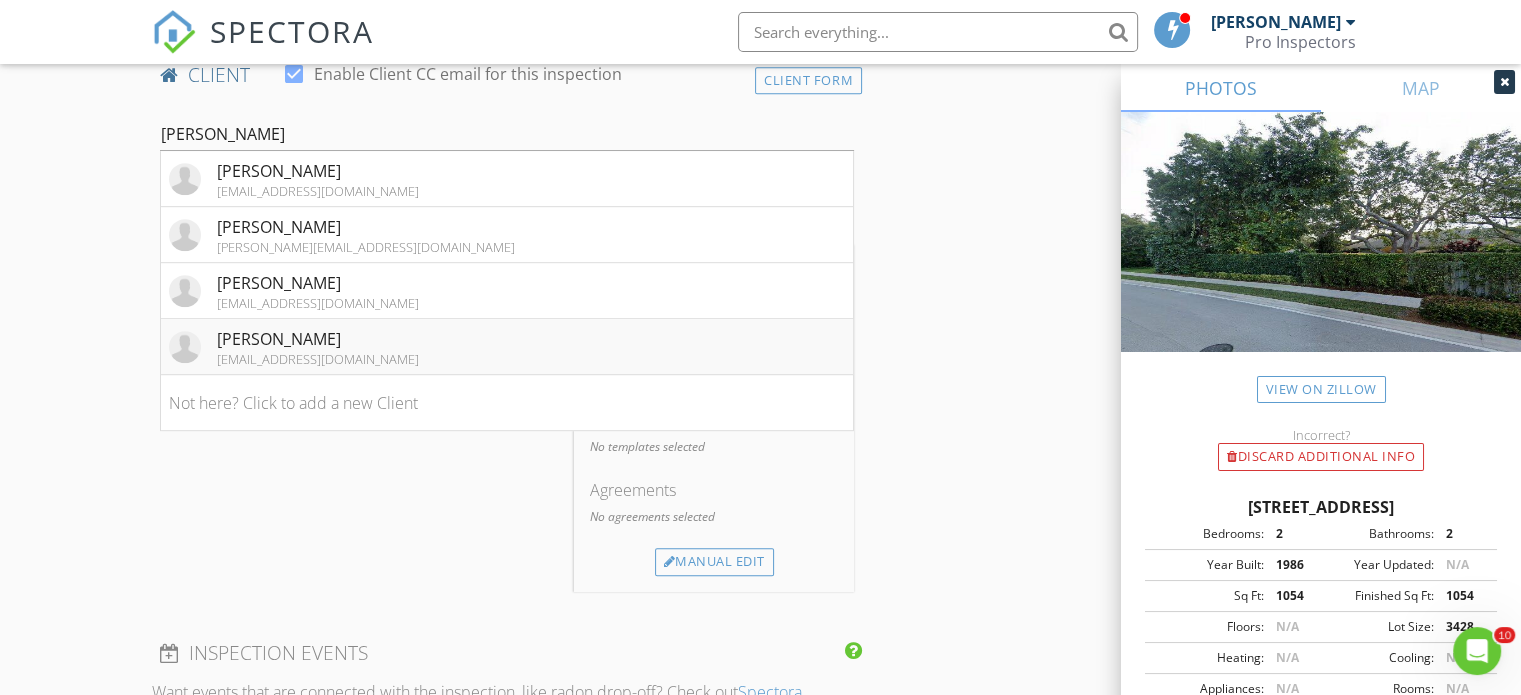 click on "[PERSON_NAME]" at bounding box center (318, 339) 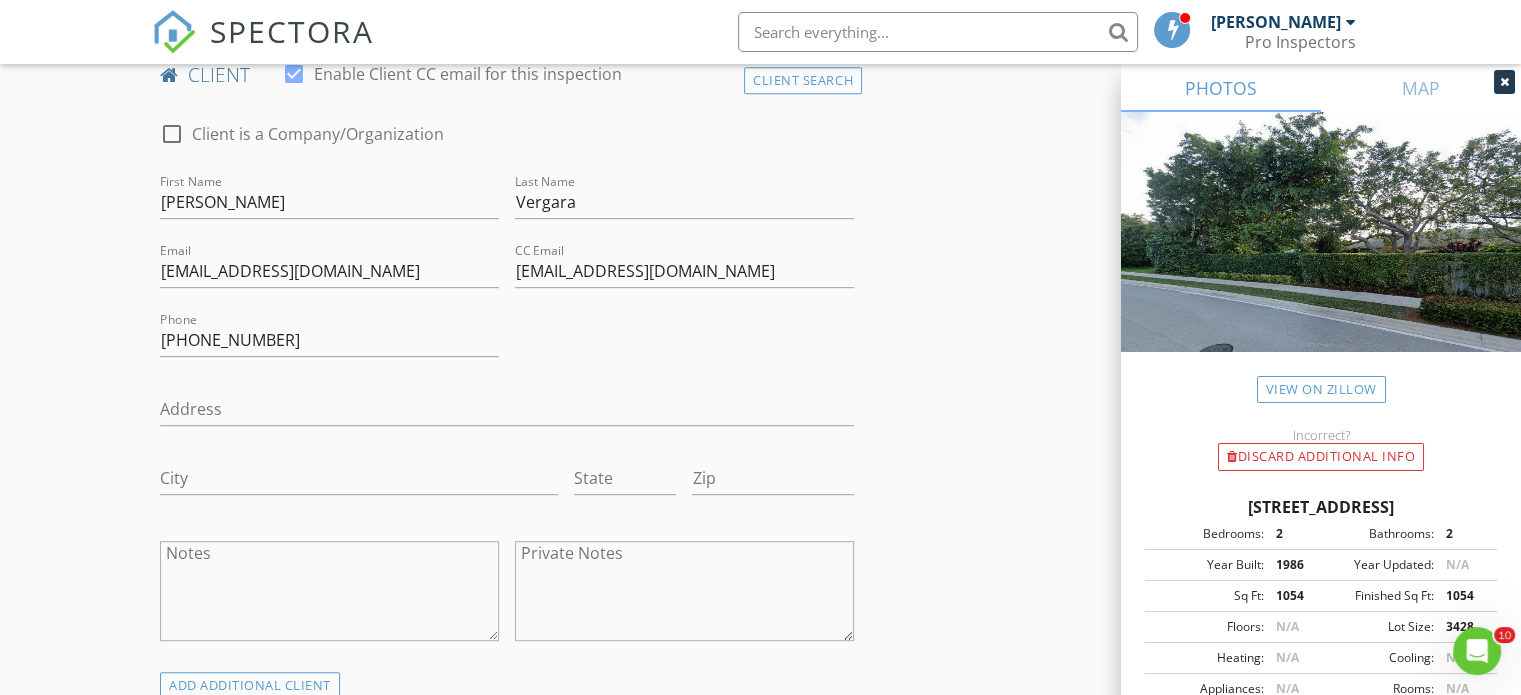click at bounding box center (1504, 82) 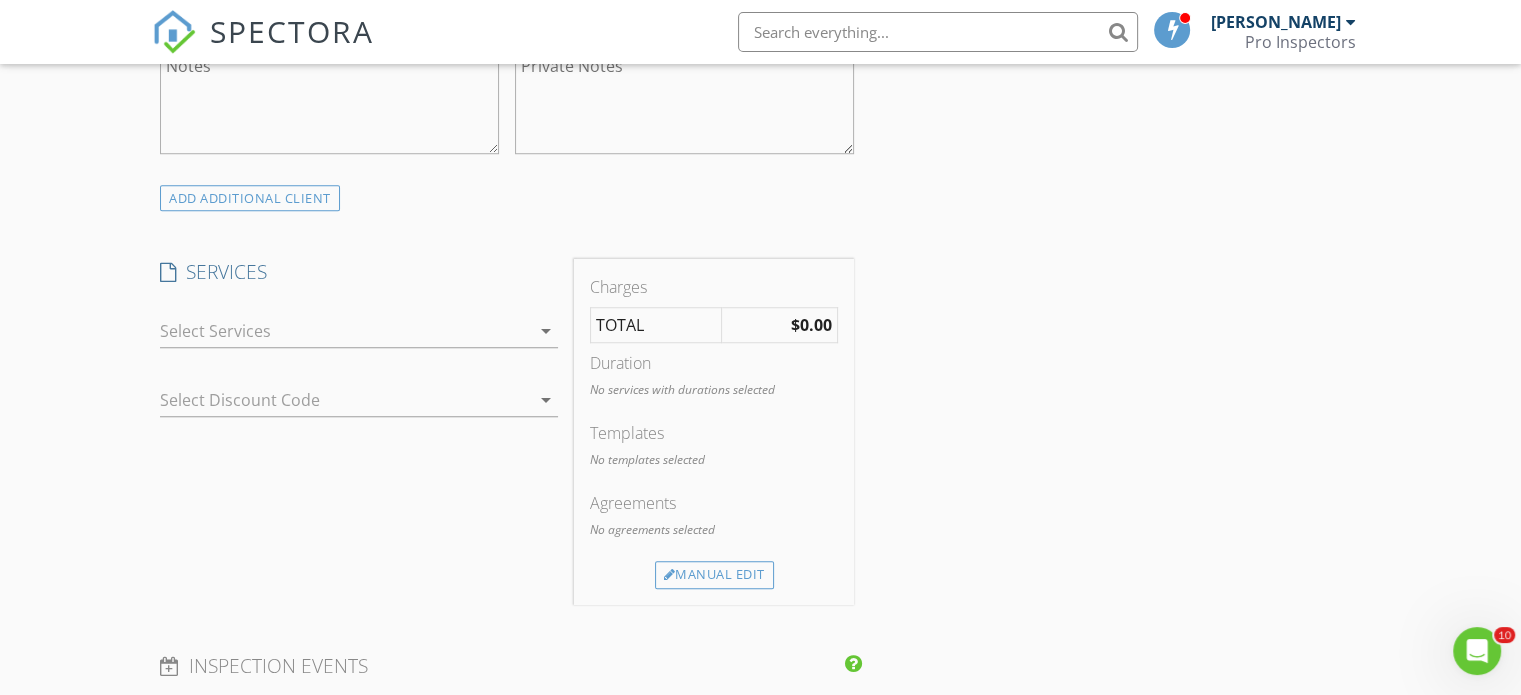 scroll, scrollTop: 1568, scrollLeft: 0, axis: vertical 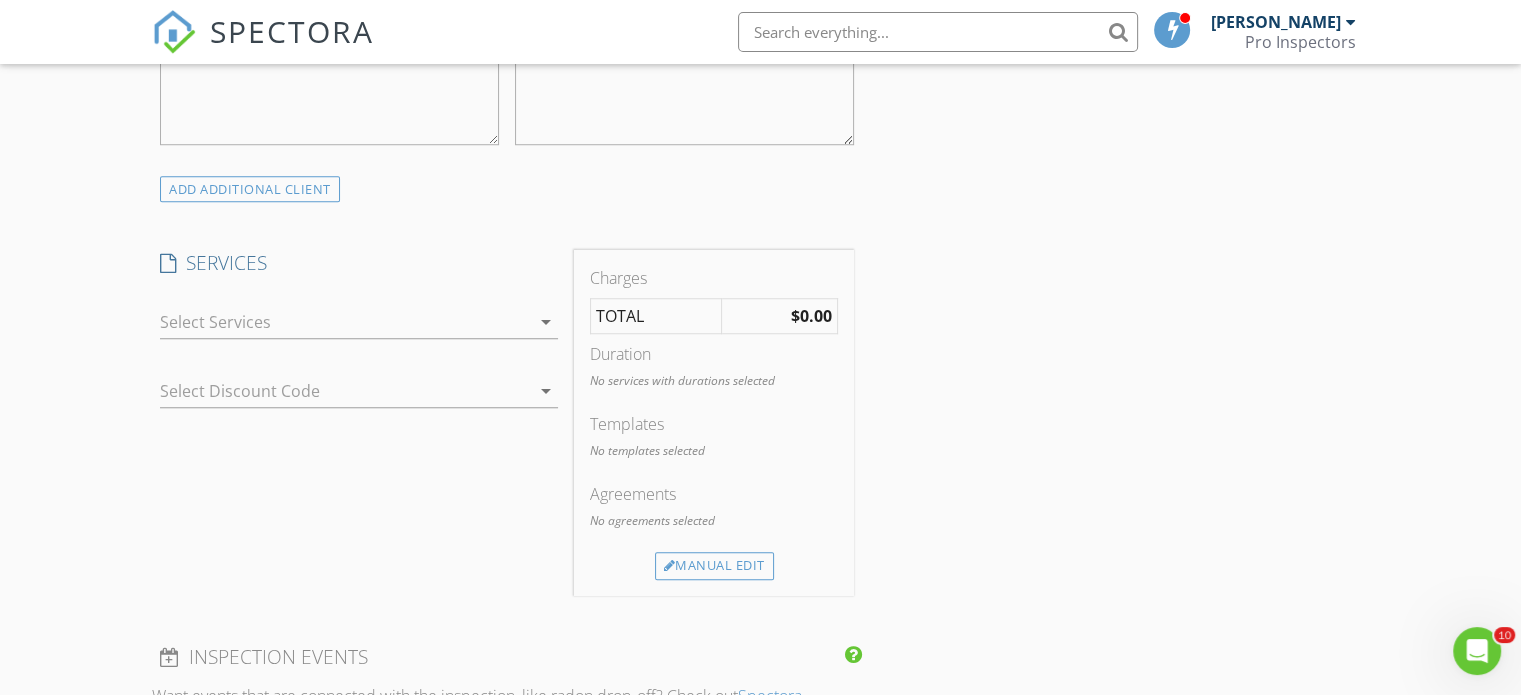 click at bounding box center (345, 322) 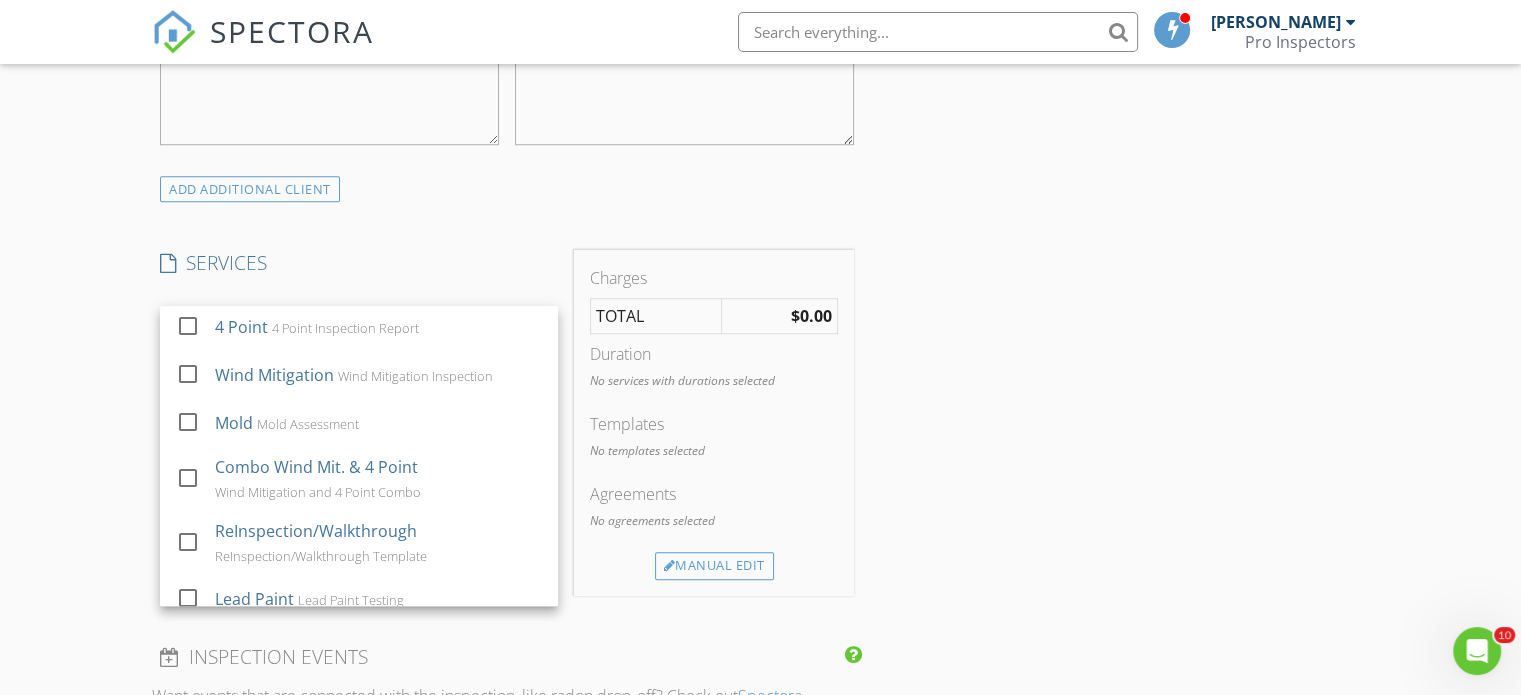 scroll, scrollTop: 45, scrollLeft: 0, axis: vertical 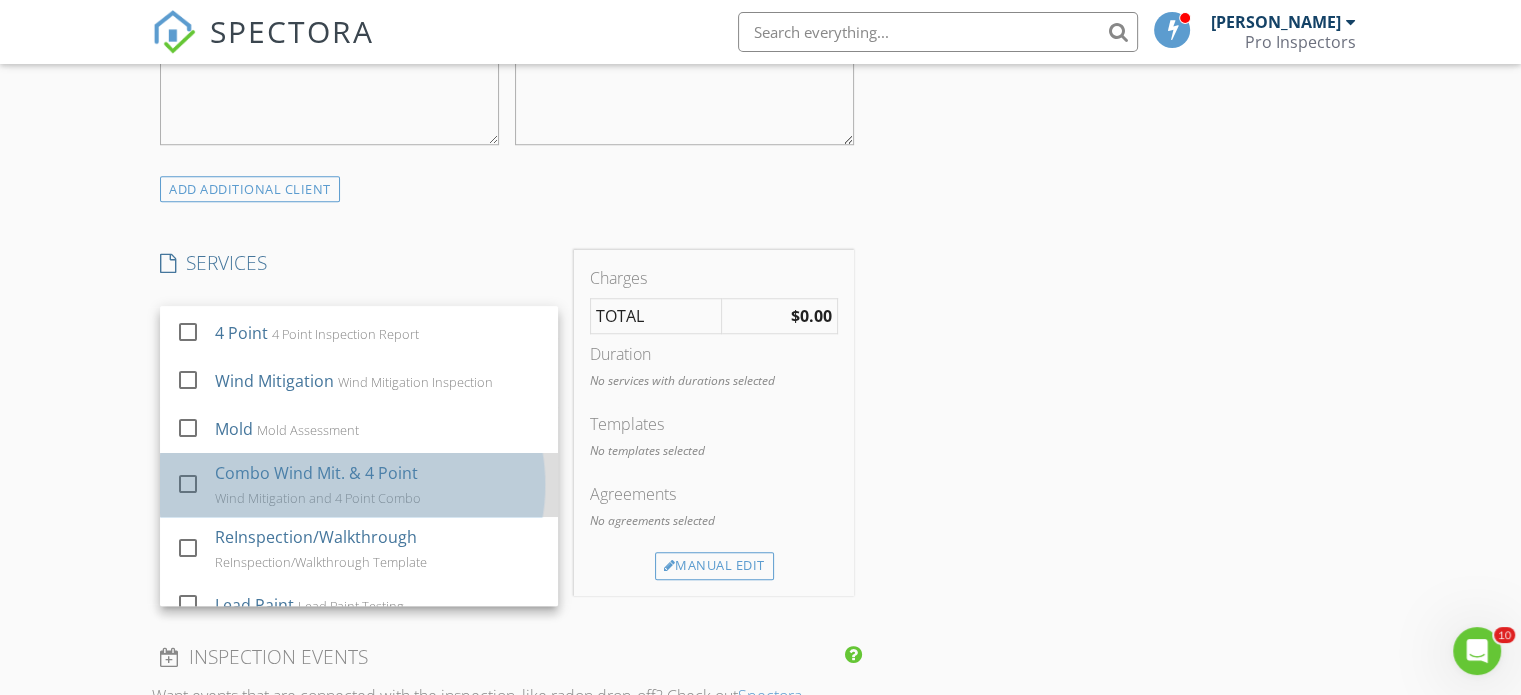 click on "Wind Mitigation and 4 Point Combo" at bounding box center [318, 498] 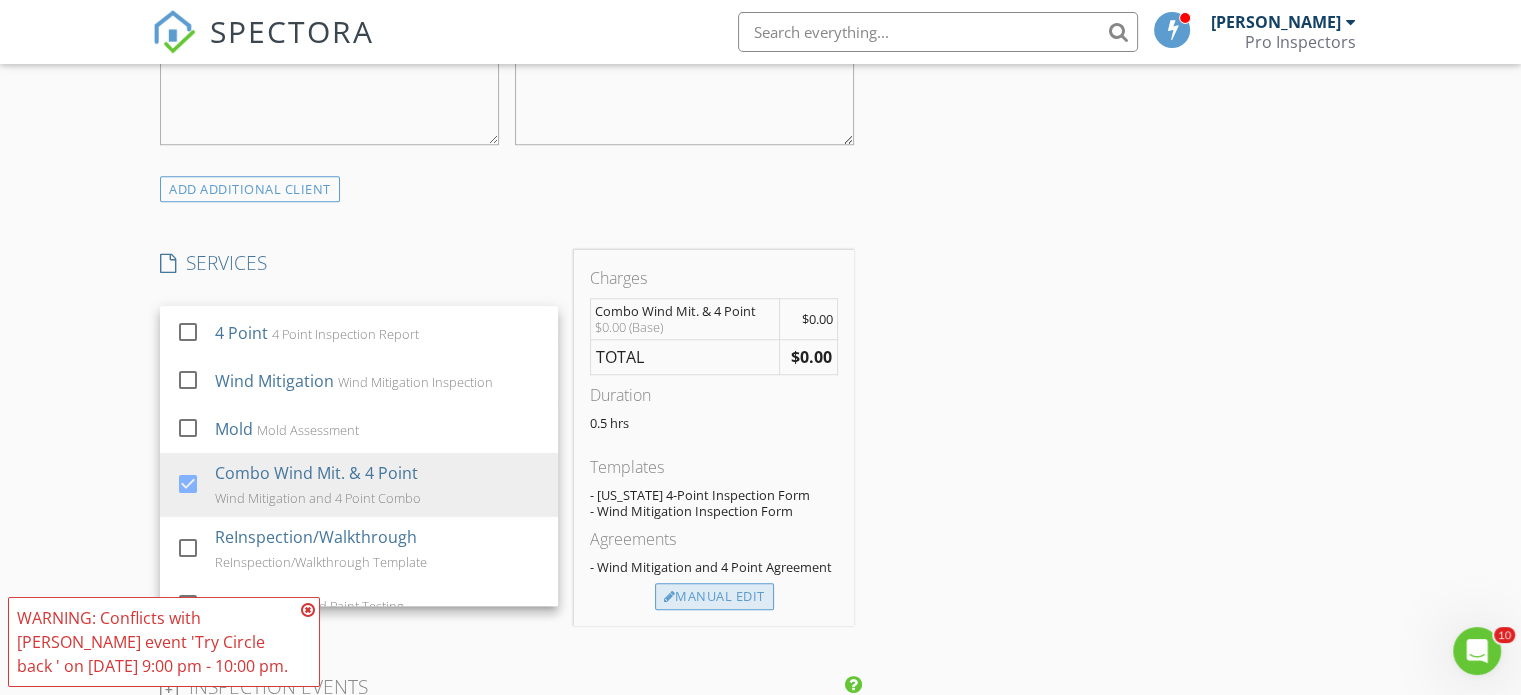 click on "Manual Edit" at bounding box center (714, 597) 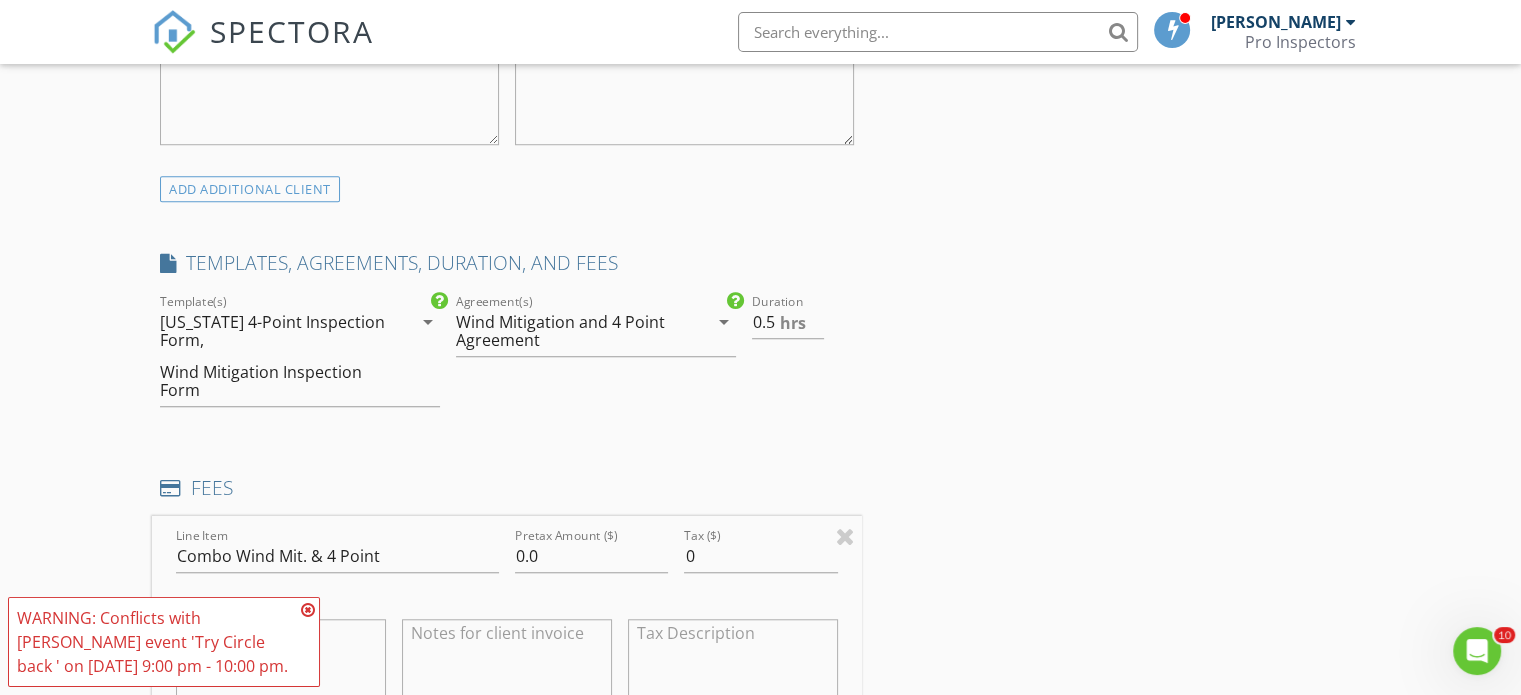 click on "Pretax Amount ($) 0.0" at bounding box center [591, 558] 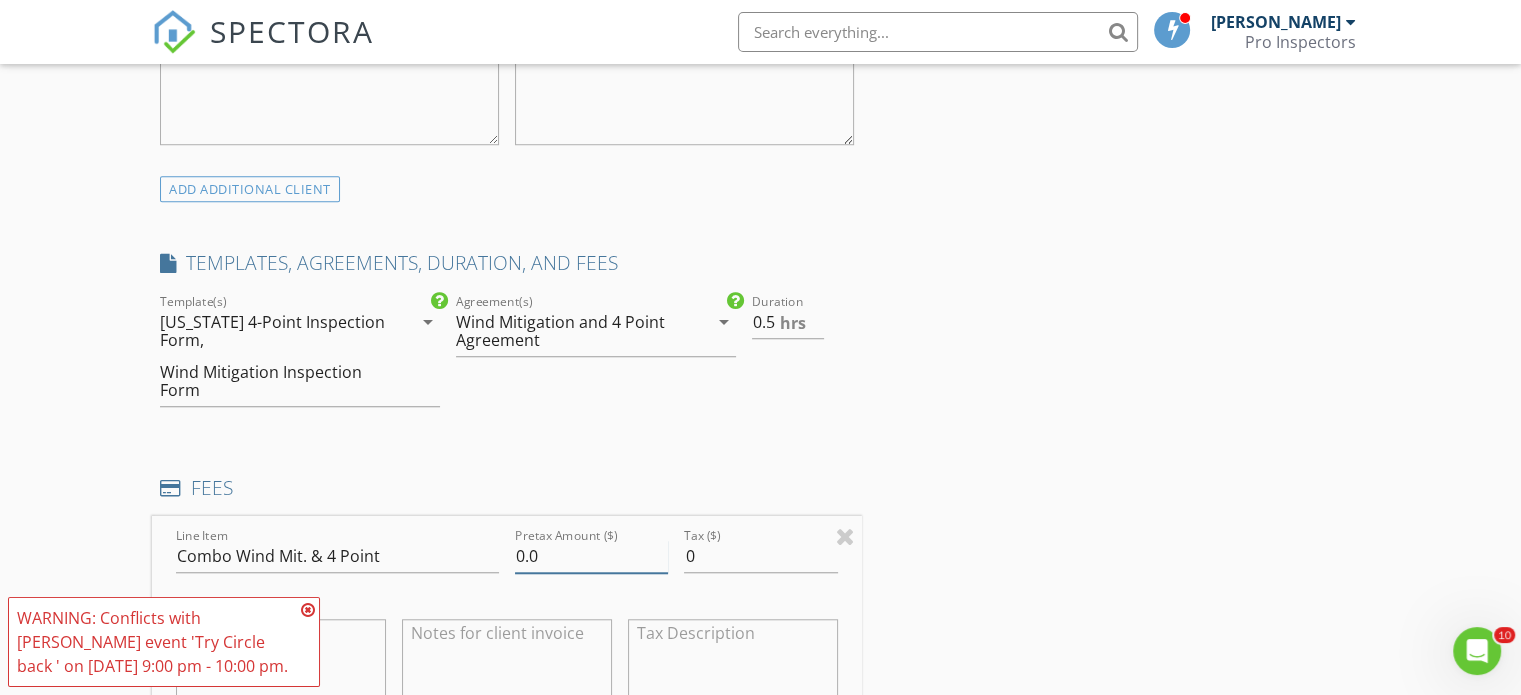 click on "0.0" at bounding box center (591, 556) 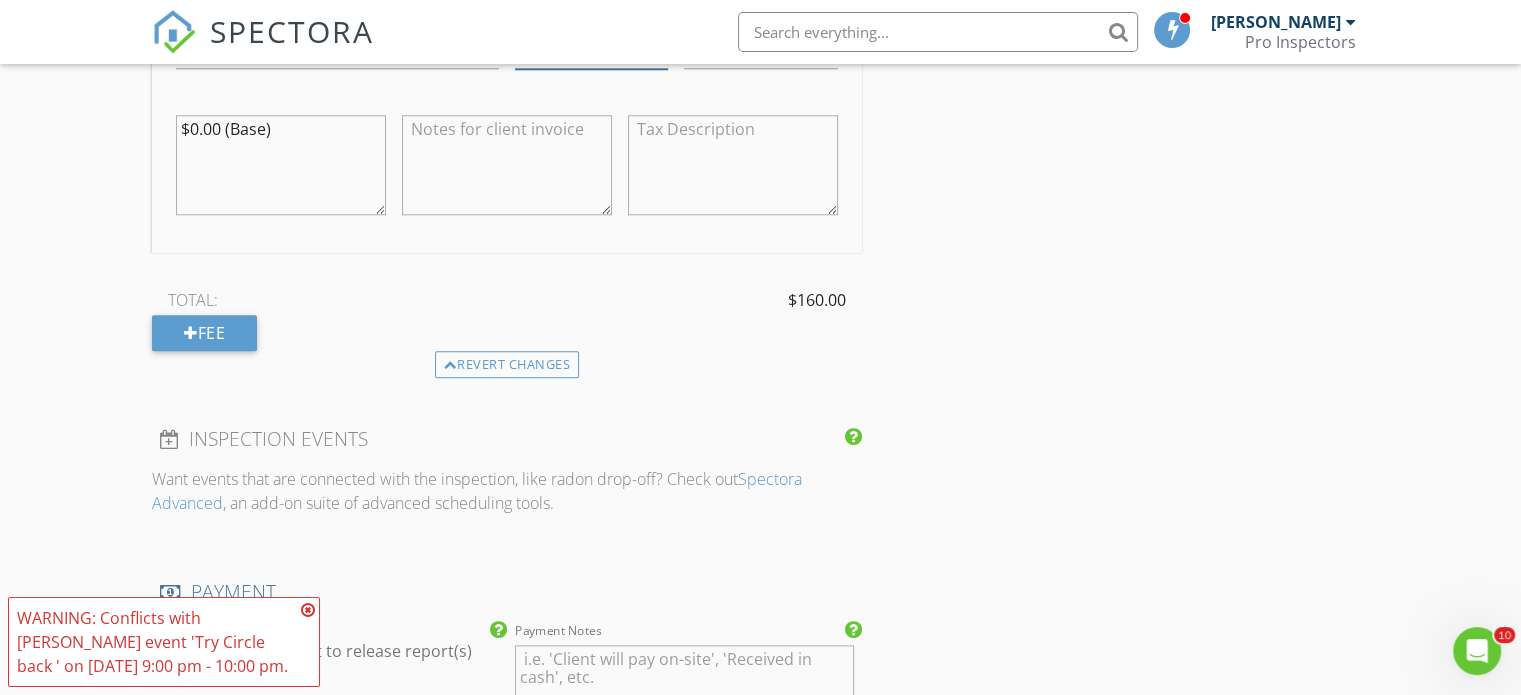 scroll, scrollTop: 2130, scrollLeft: 0, axis: vertical 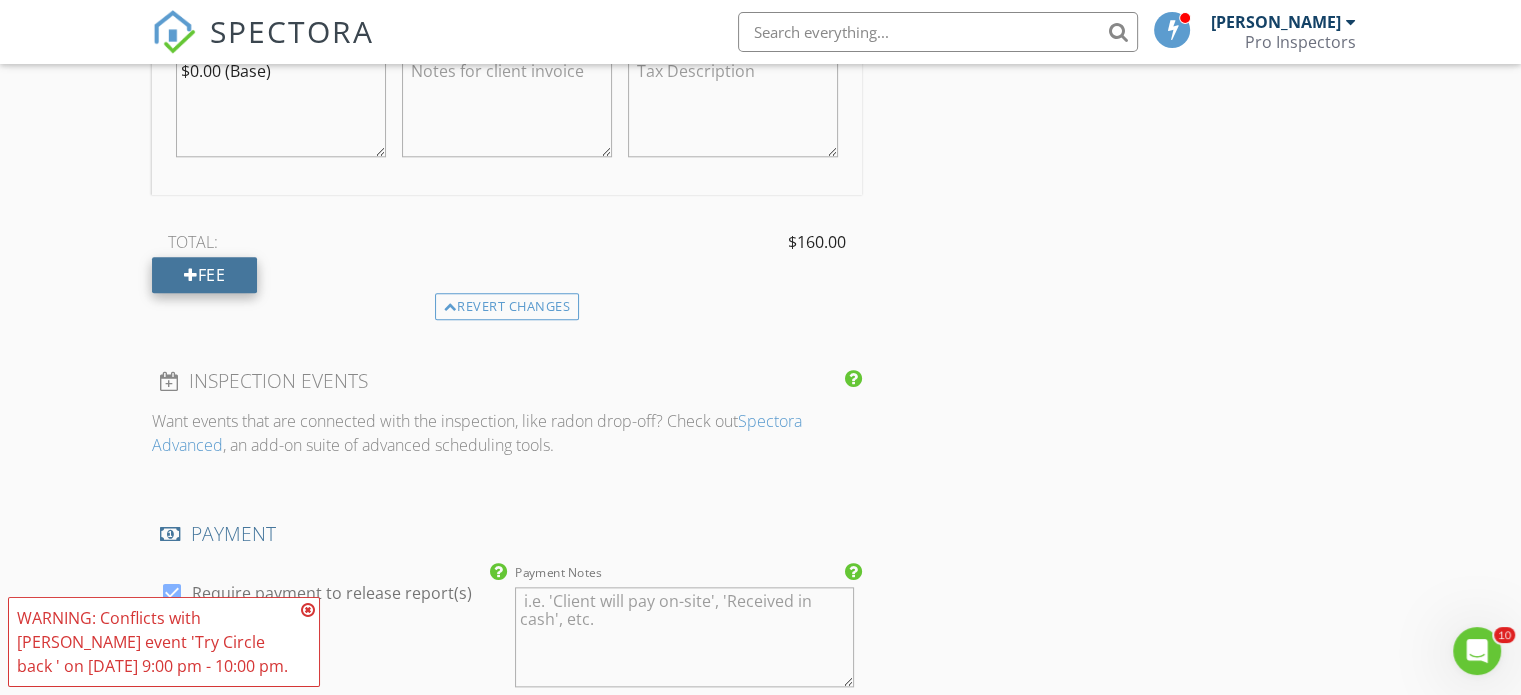 type on "160.0" 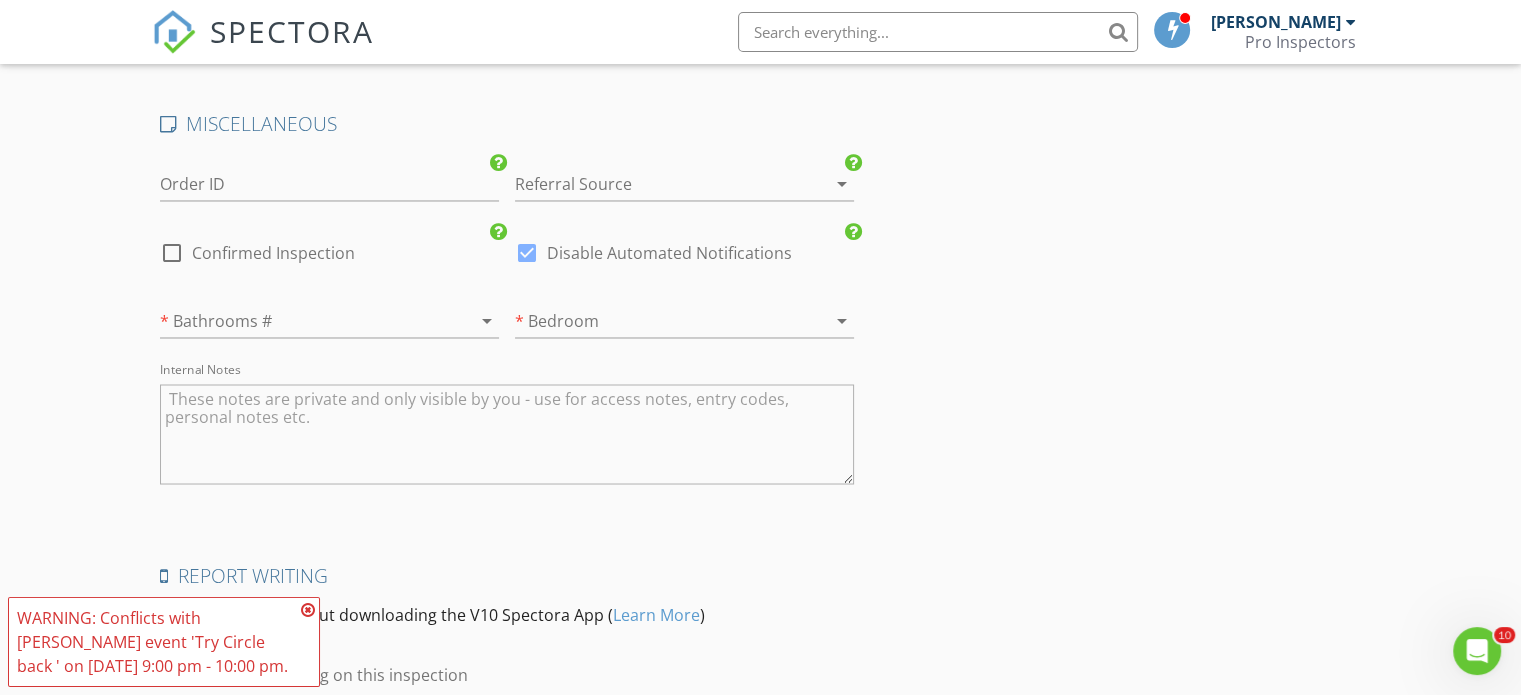 scroll, scrollTop: 3581, scrollLeft: 0, axis: vertical 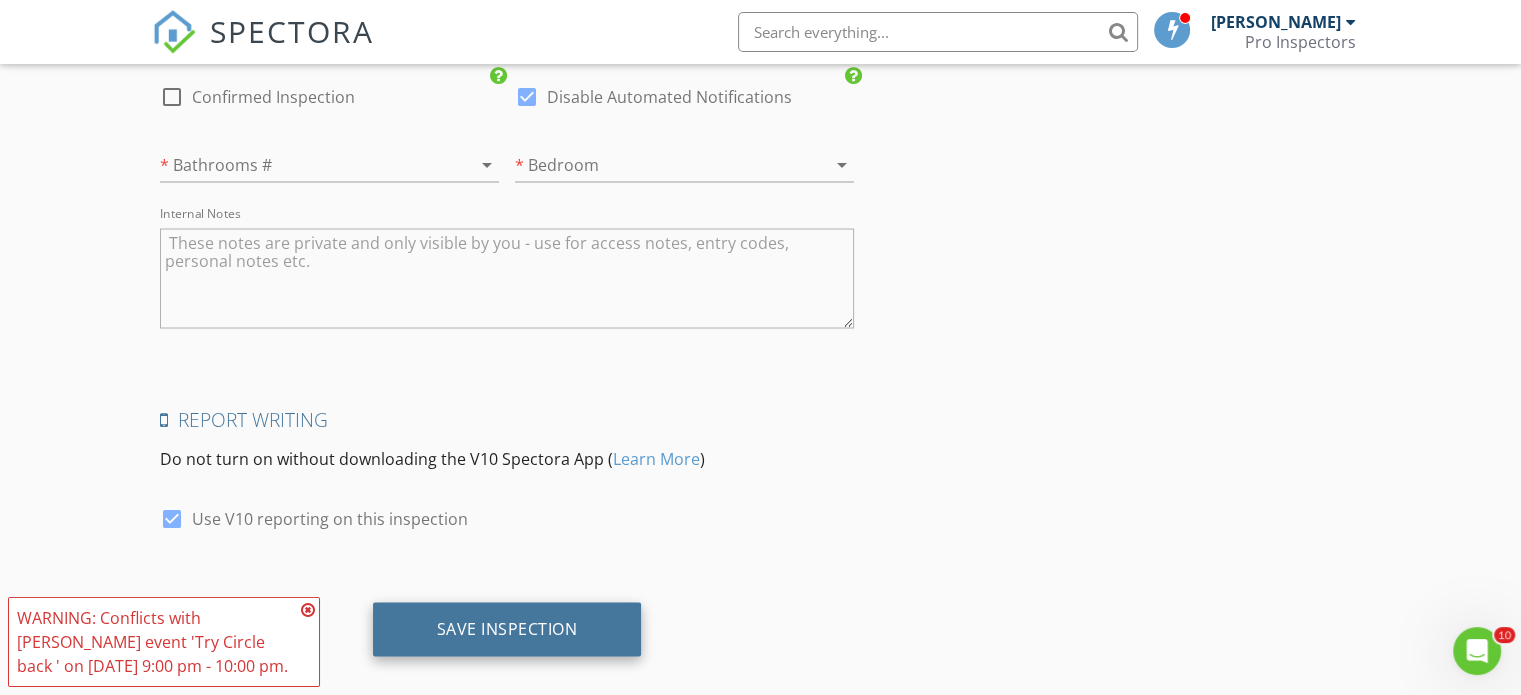 click on "Save Inspection" at bounding box center (507, 629) 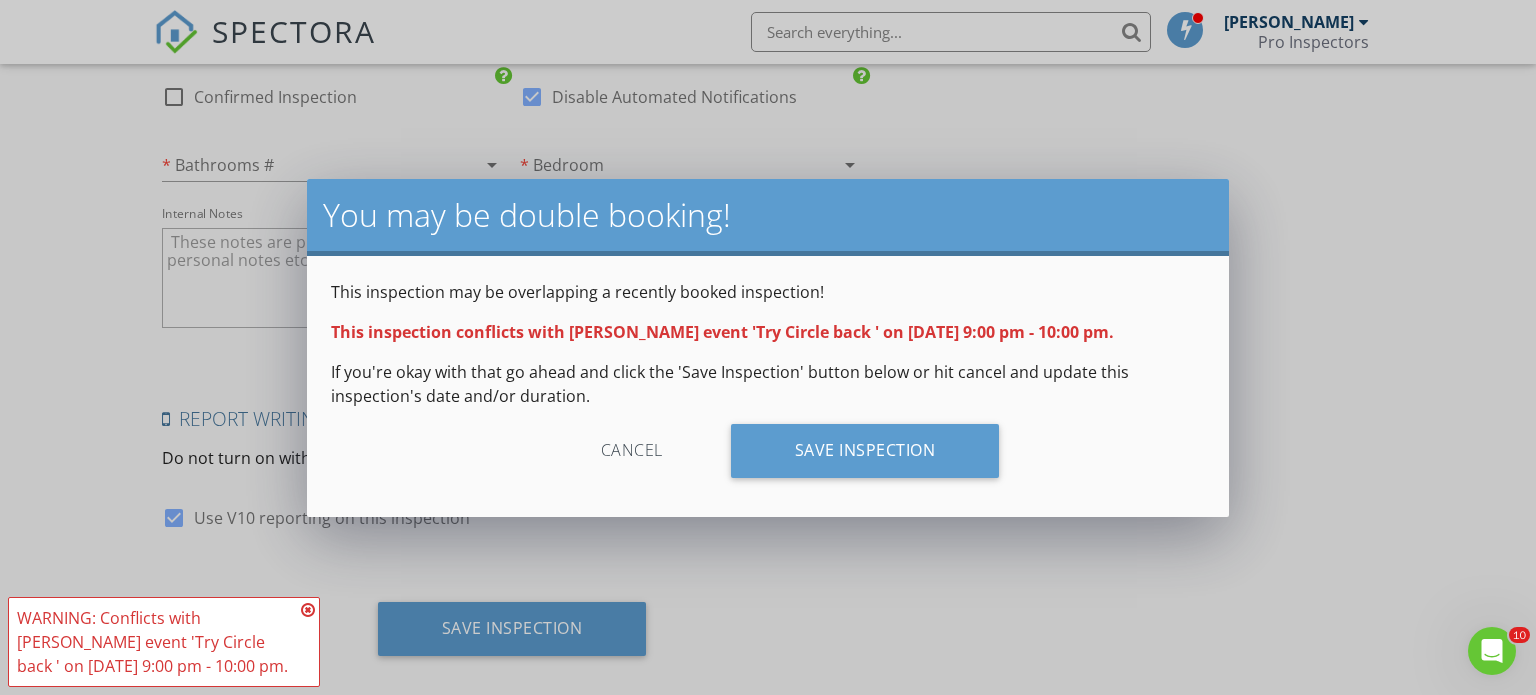 click on "Cancel" at bounding box center [632, 451] 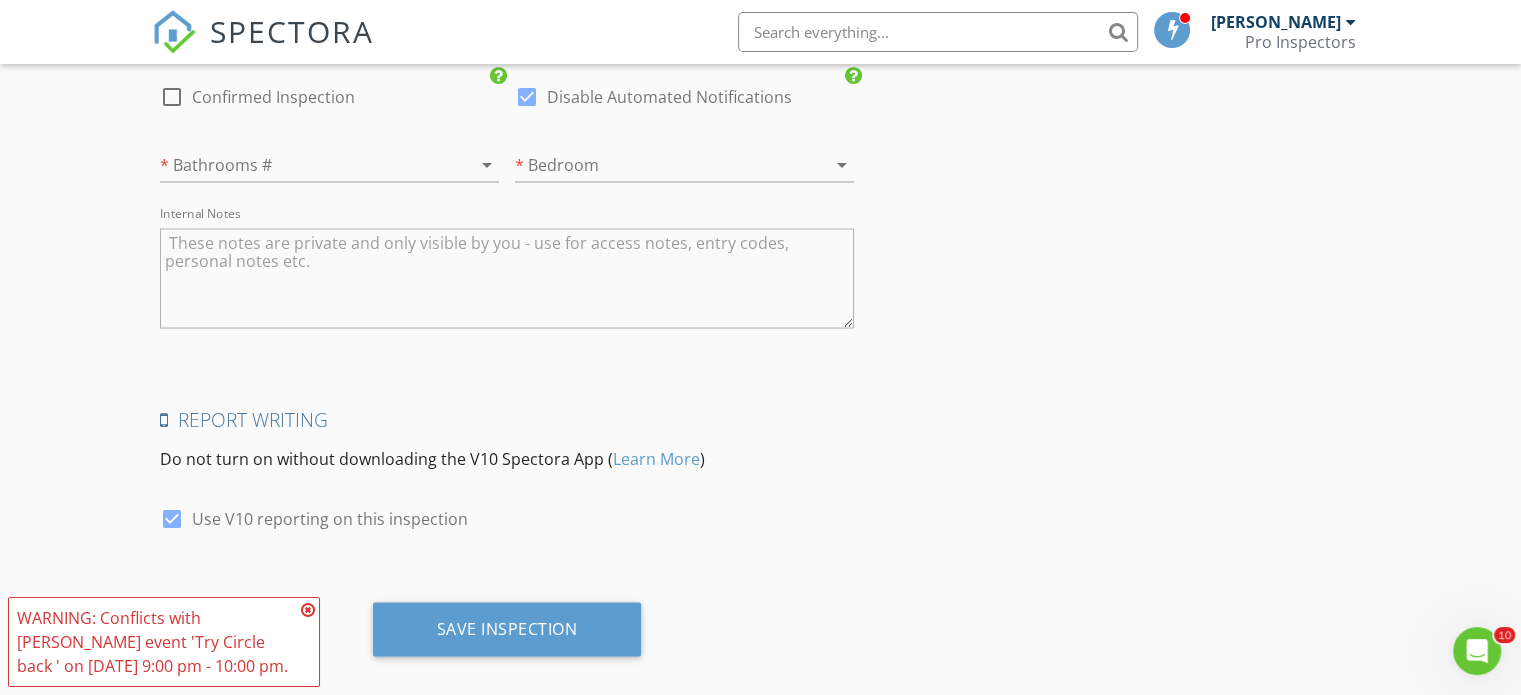 drag, startPoint x: 1520, startPoint y: 601, endPoint x: 1535, endPoint y: 562, distance: 41.785164 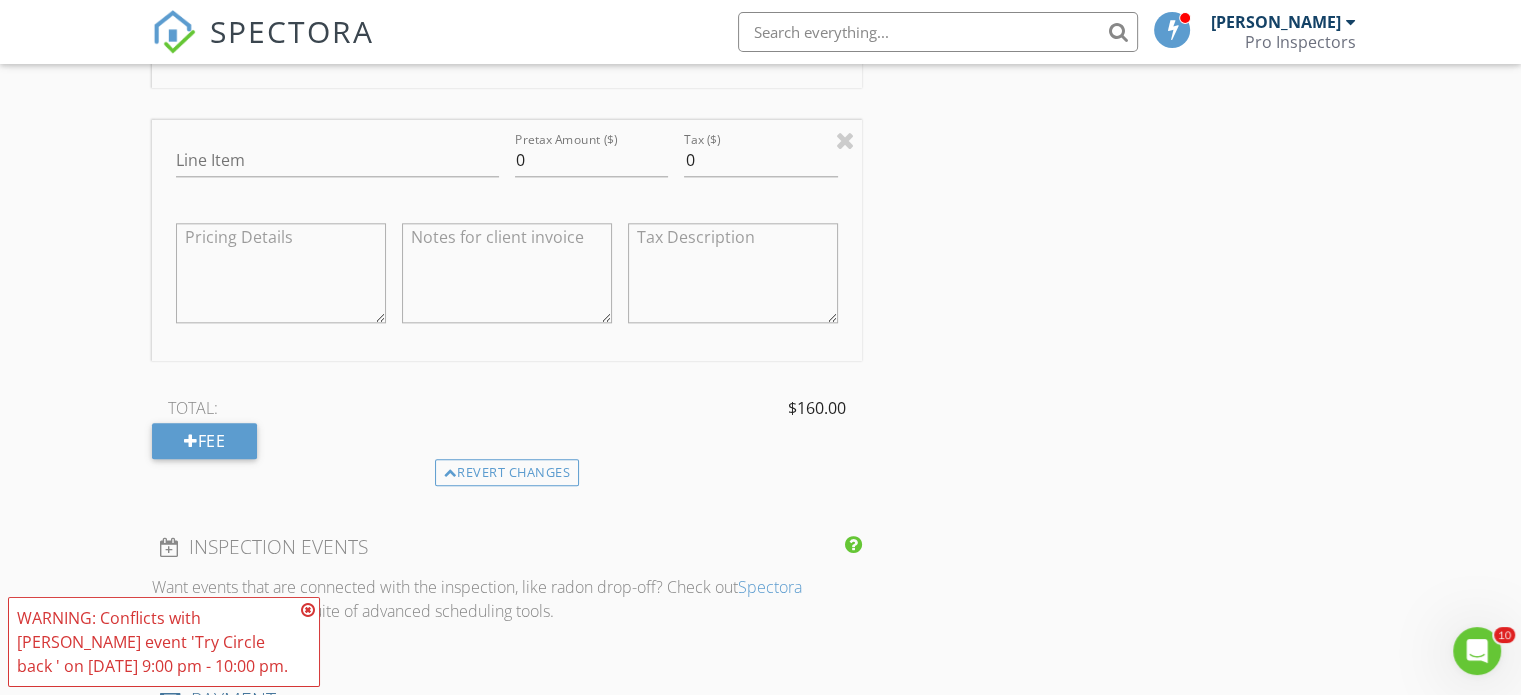 scroll, scrollTop: 2248, scrollLeft: 0, axis: vertical 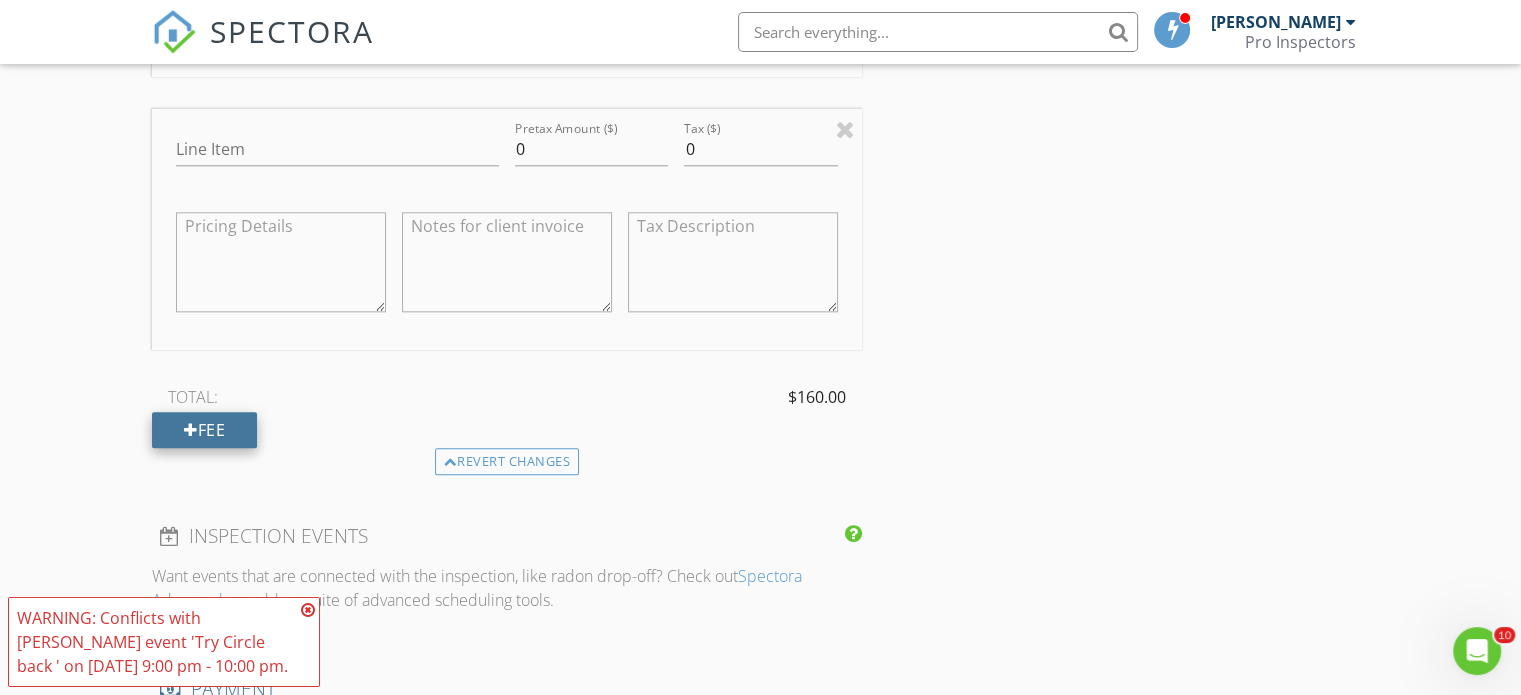 click on "Fee" at bounding box center [204, 430] 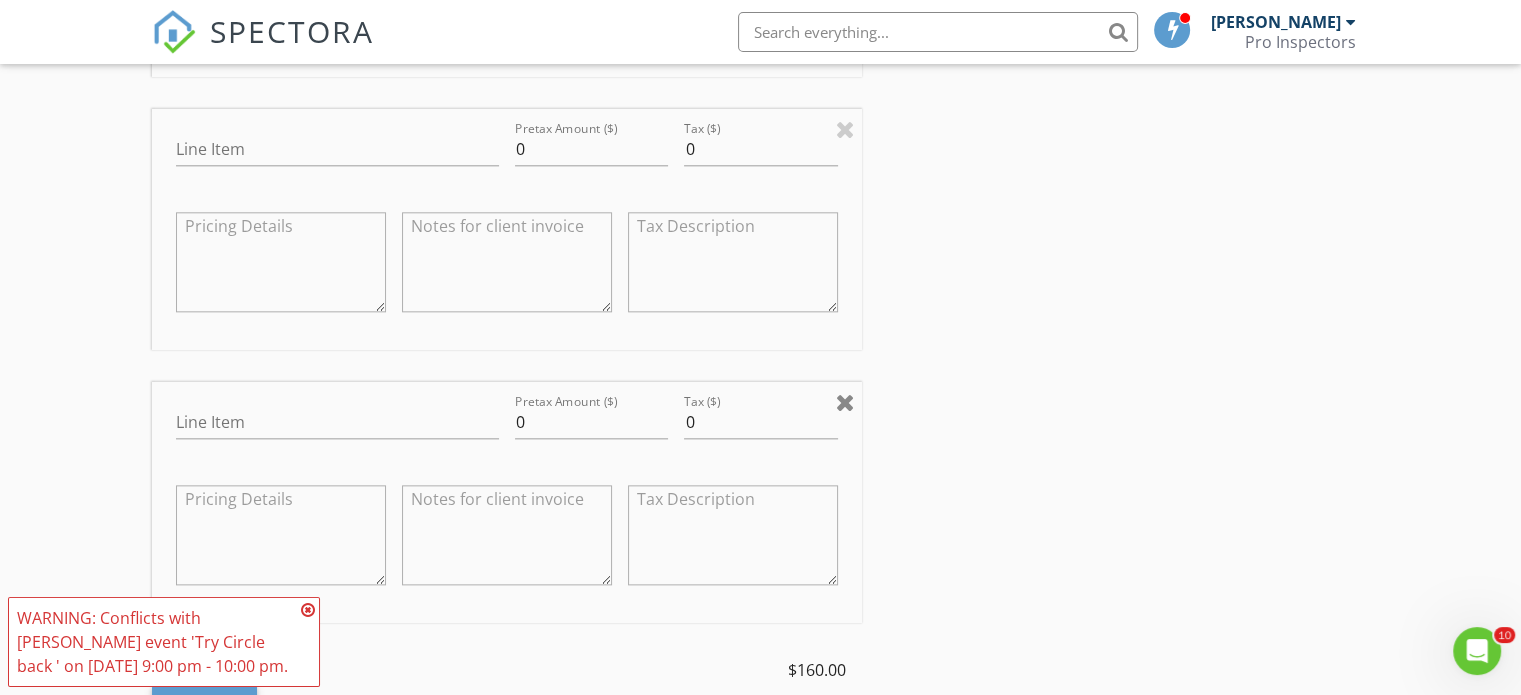 click at bounding box center (845, 402) 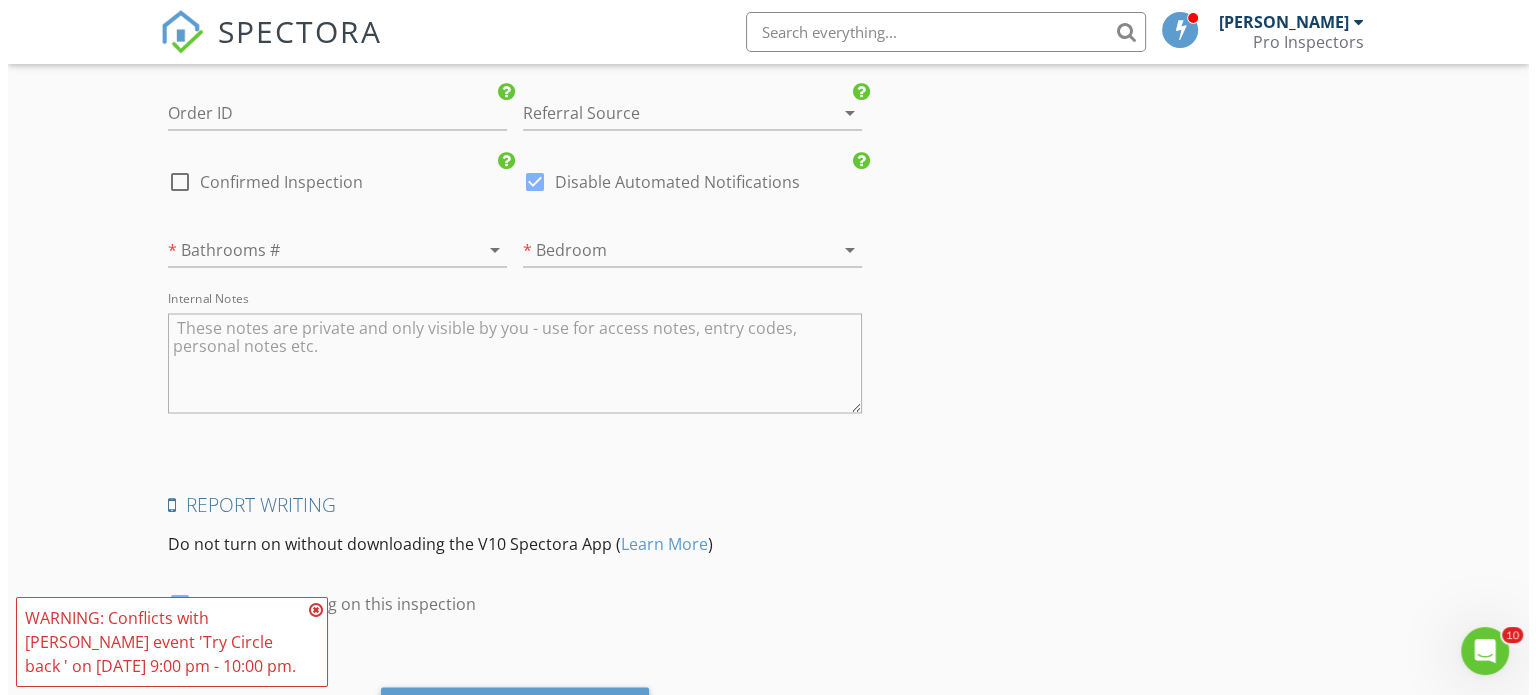 scroll, scrollTop: 3598, scrollLeft: 0, axis: vertical 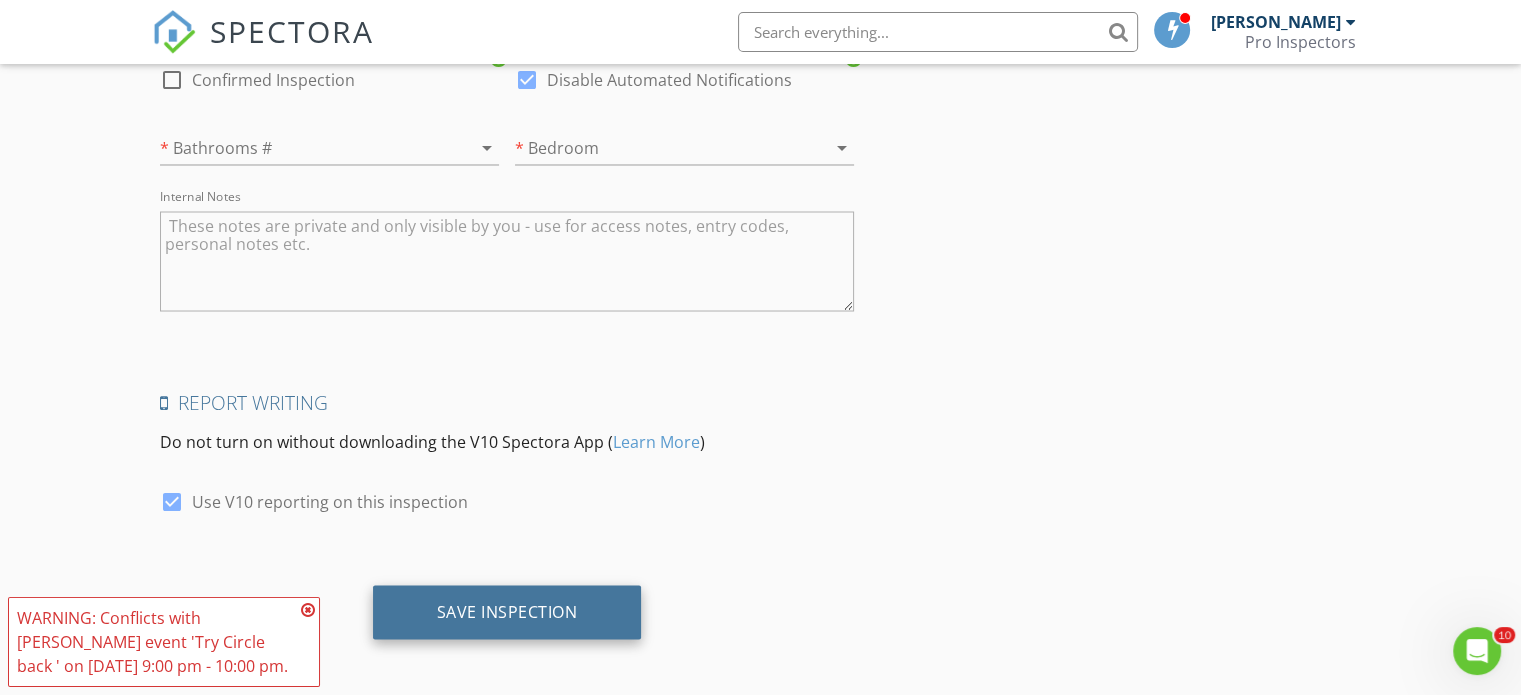 click on "Save Inspection" at bounding box center [507, 611] 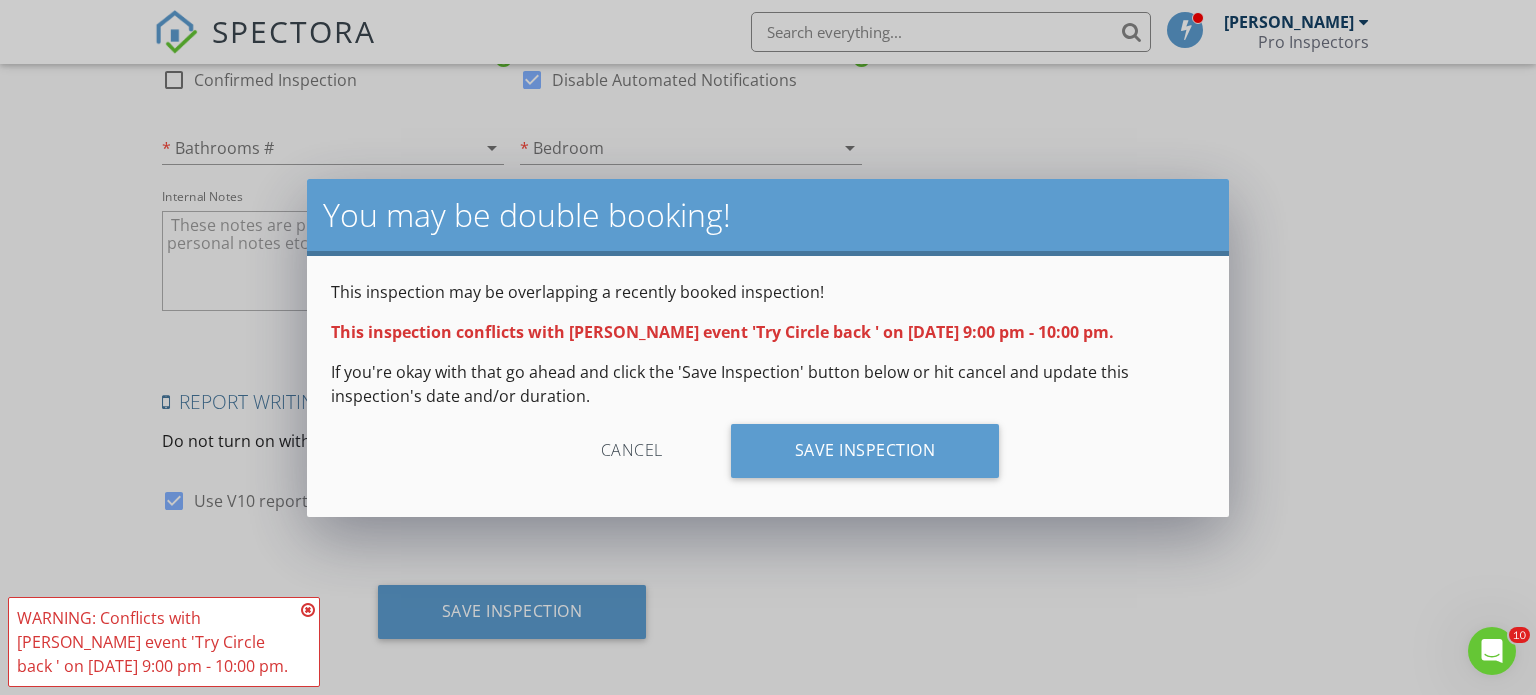 click on "Cancel    Save Inspection" at bounding box center (768, 458) 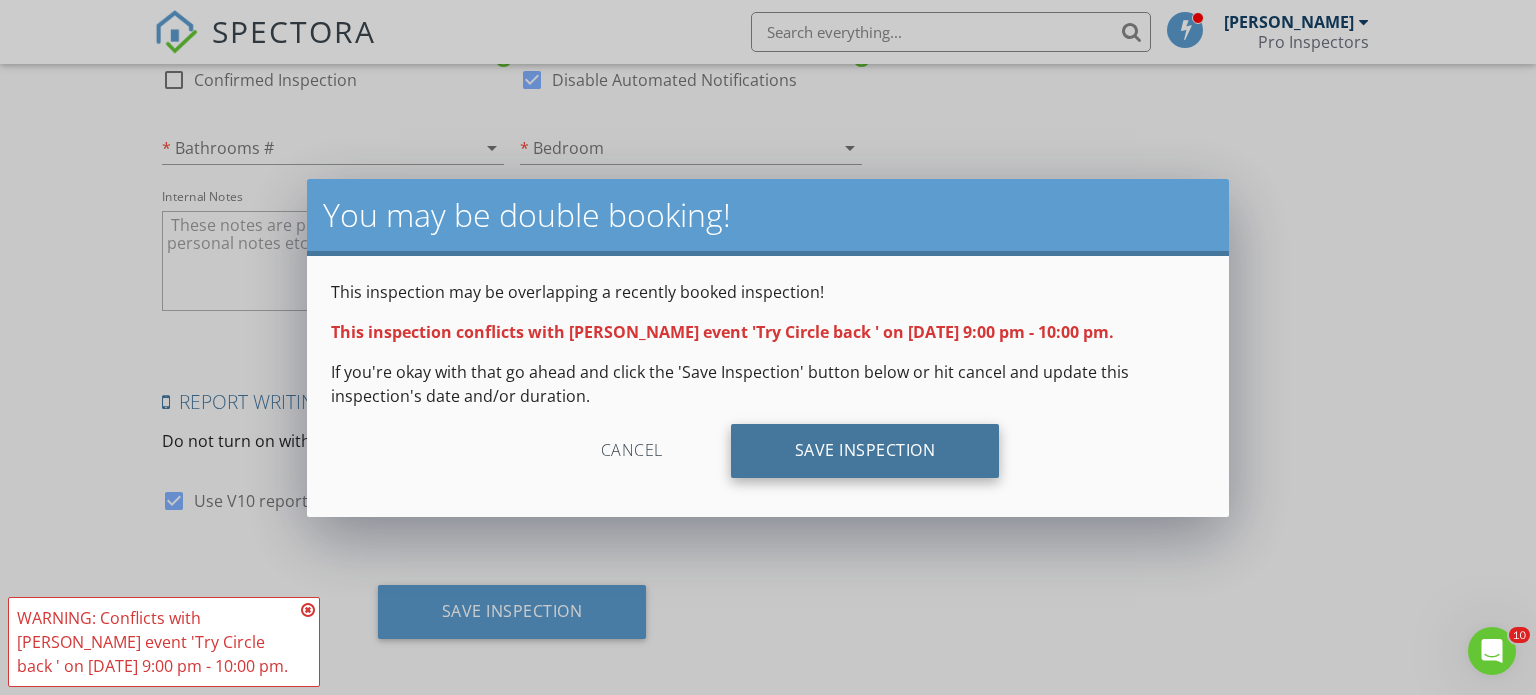 click on "Save Inspection" at bounding box center [865, 451] 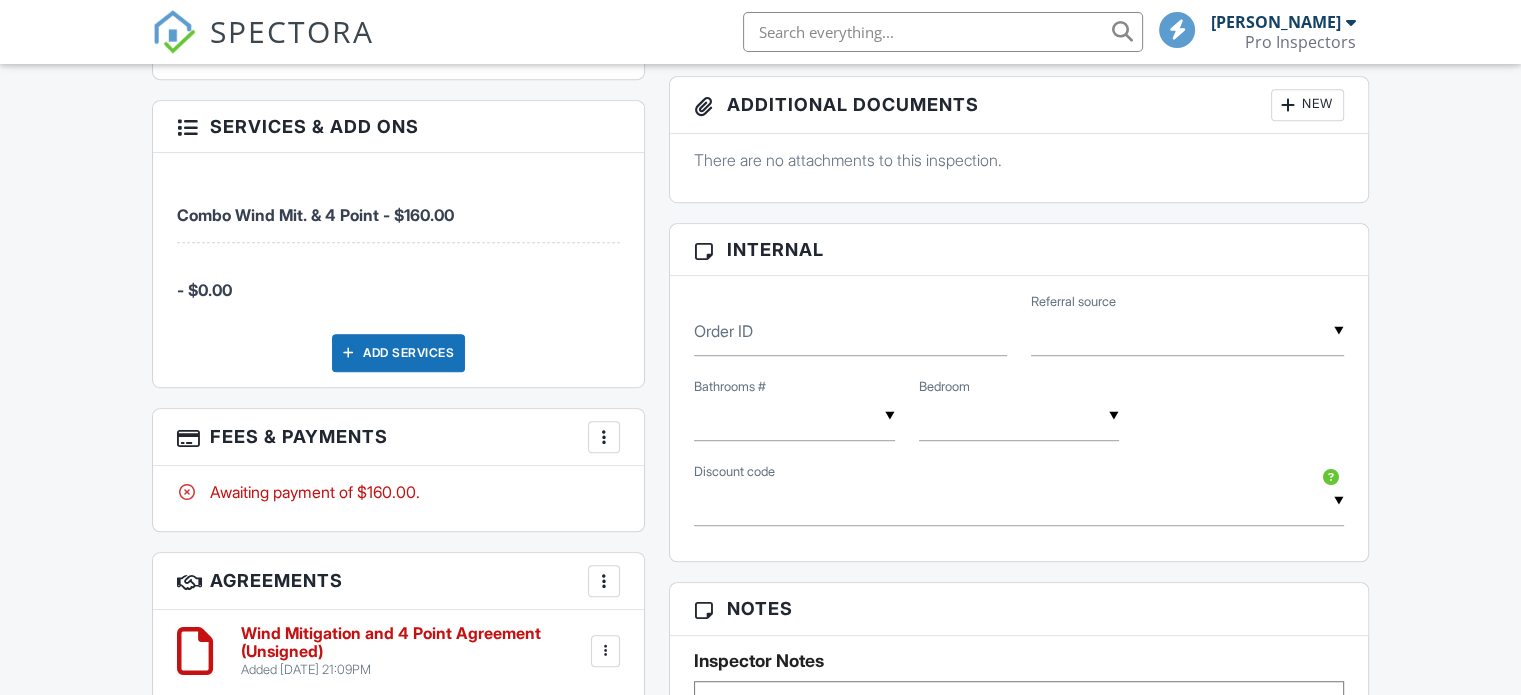 scroll, scrollTop: 0, scrollLeft: 0, axis: both 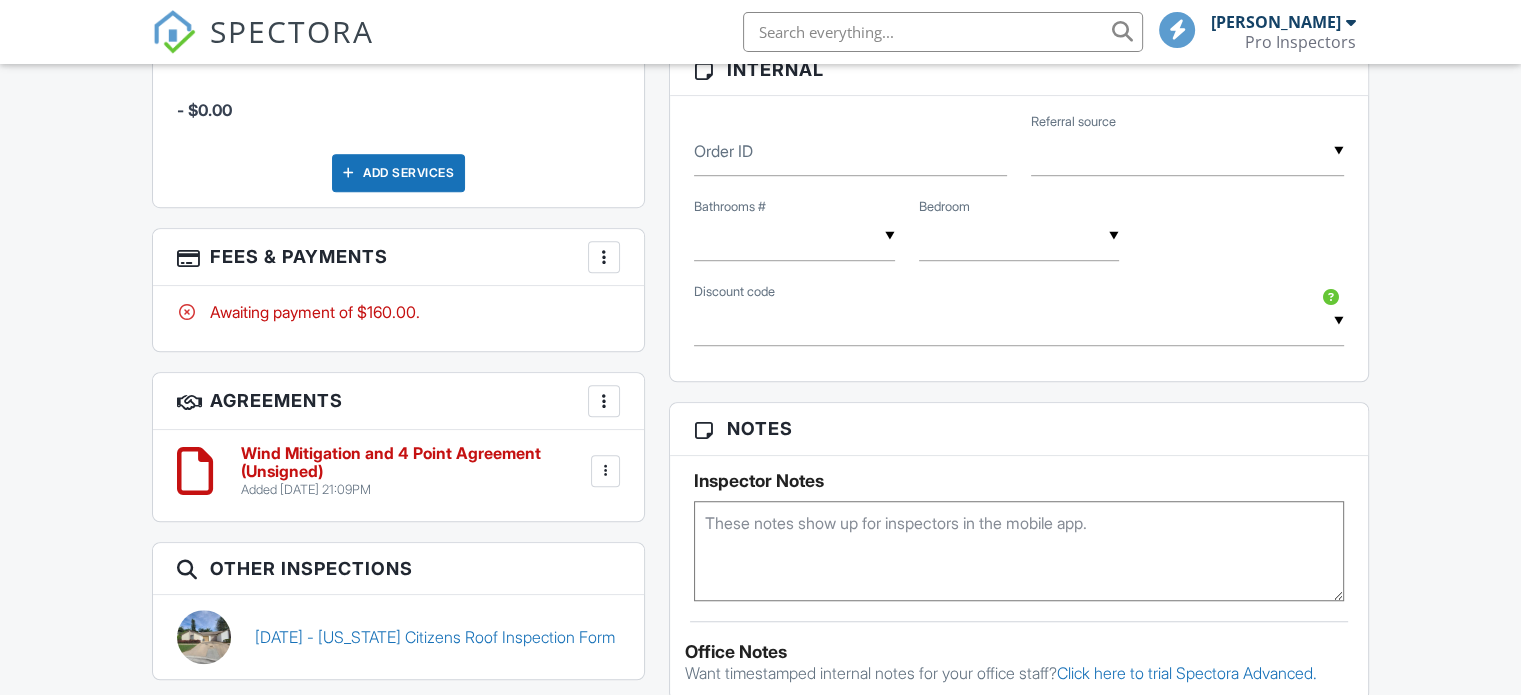 click on "SPECTORA
Joe  Vandino
Pro Inspectors
Role:
Inspector
Change Role
Dashboard
New Inspection
Inspections
Calendar
Template Editor
Contacts
Automations
Team
Metrics
Payments
Data Exports
Billing
Reporting
Advanced
Settings
What's New
Sign Out
Change Active Role
Your account has more than one possible role. Please choose how you'd like to view the site:
Company/Agency
City
Role
Calendar
New Inspection
Inspections
Data
Contacts
Dashboard
Billing
Automations
Settings
Profile
Unconfirmed
Payments
Text Queue
Email Queue
Templates
Metrics" at bounding box center (760, 125) 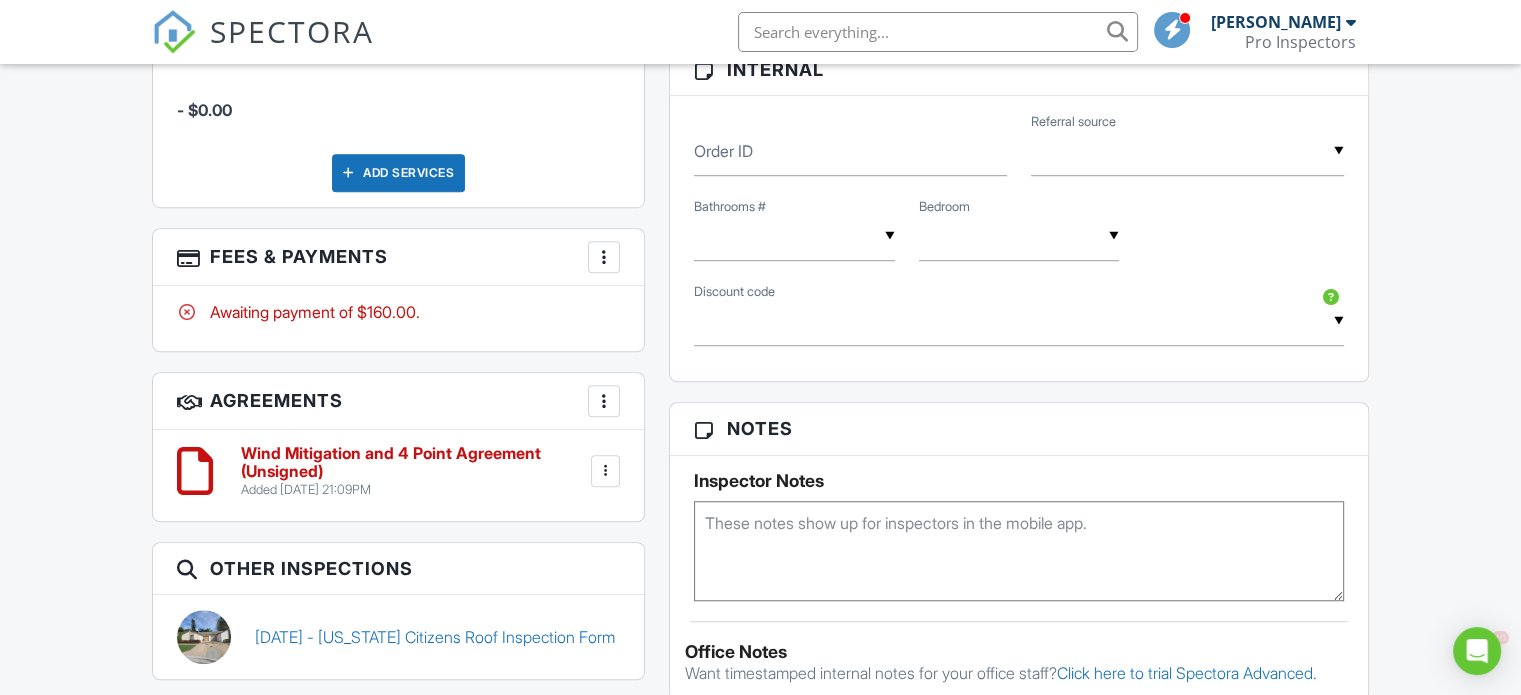 scroll, scrollTop: 0, scrollLeft: 0, axis: both 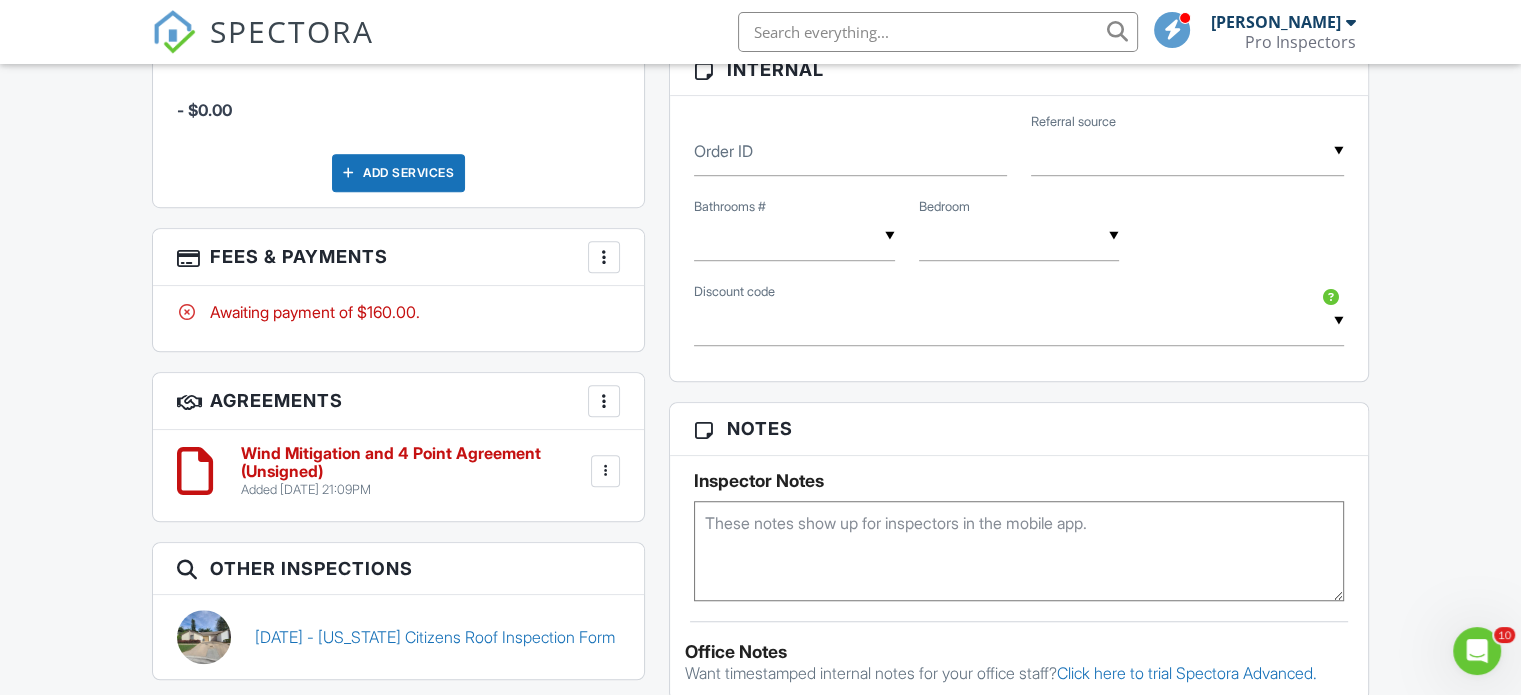 click at bounding box center [604, 257] 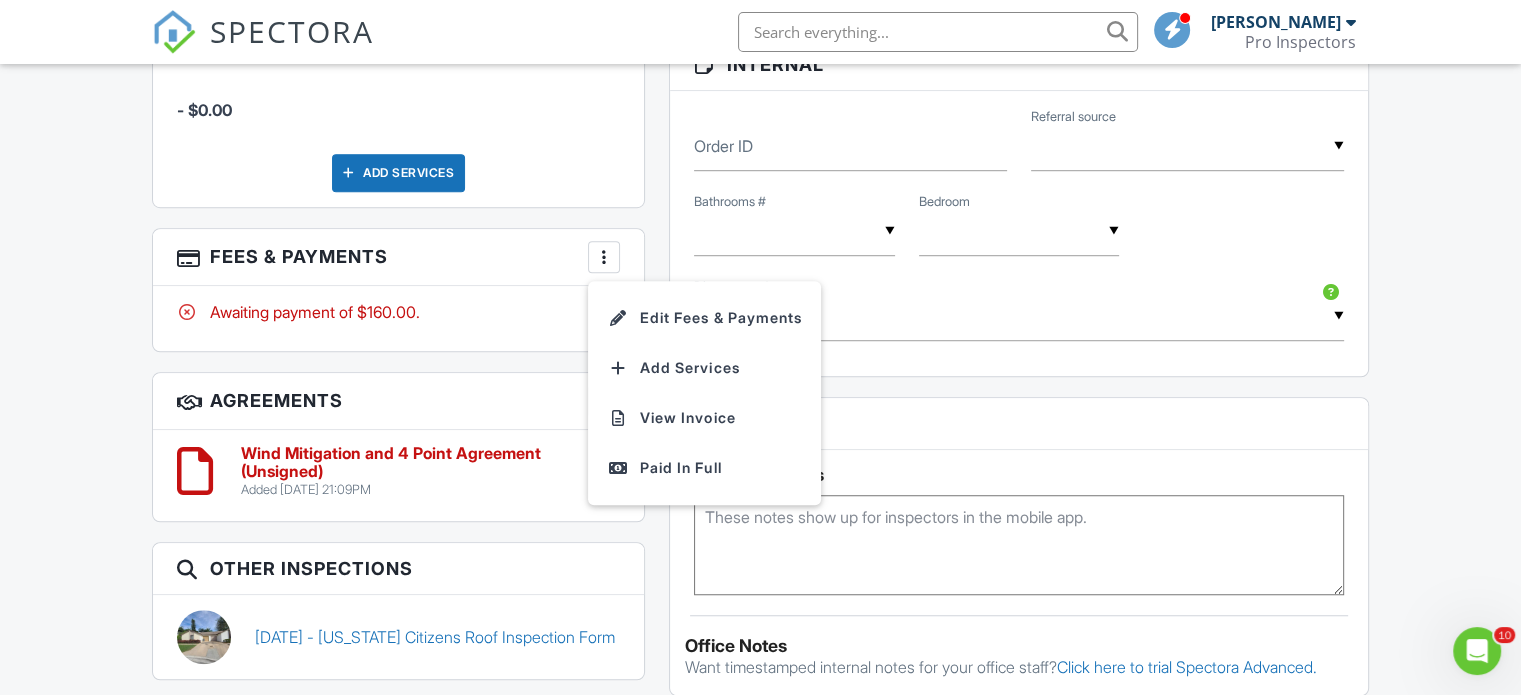 scroll, scrollTop: 1309, scrollLeft: 0, axis: vertical 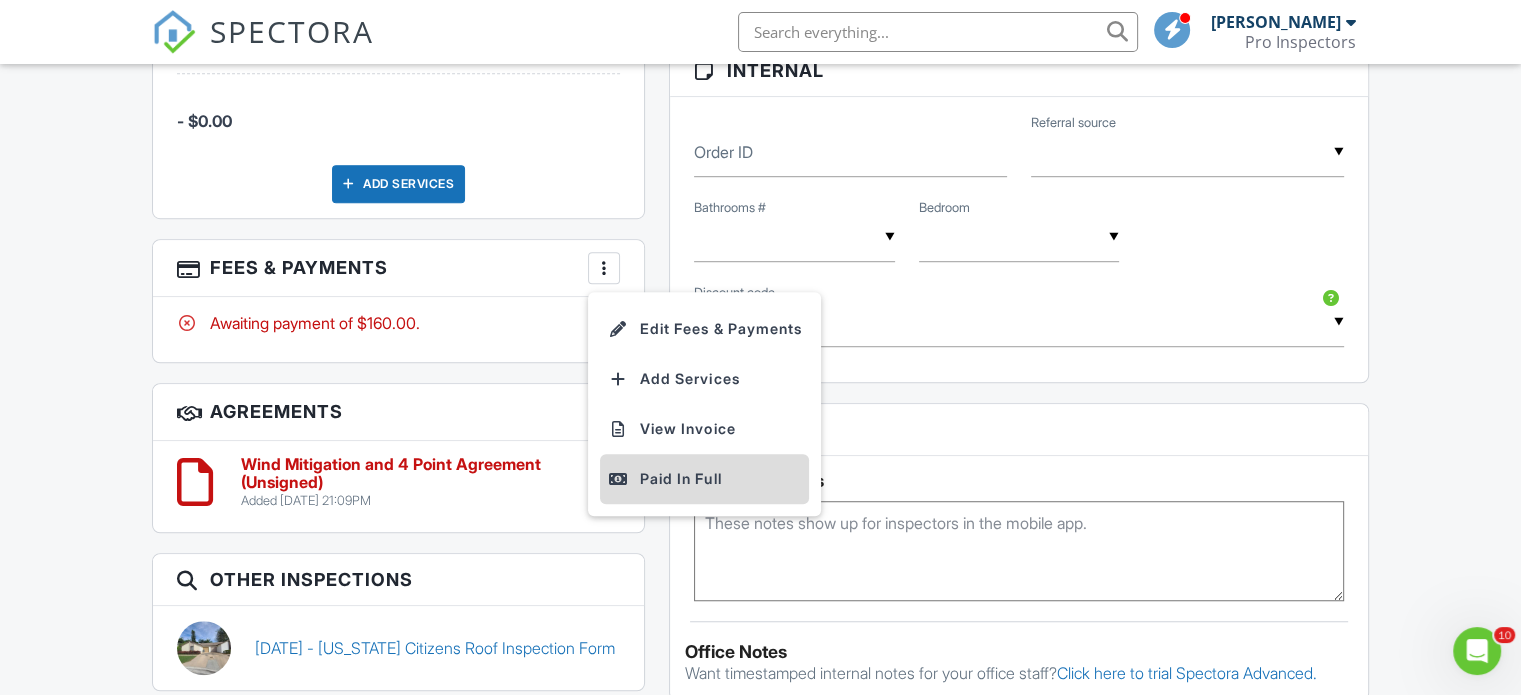 click on "Paid In Full" at bounding box center (704, 479) 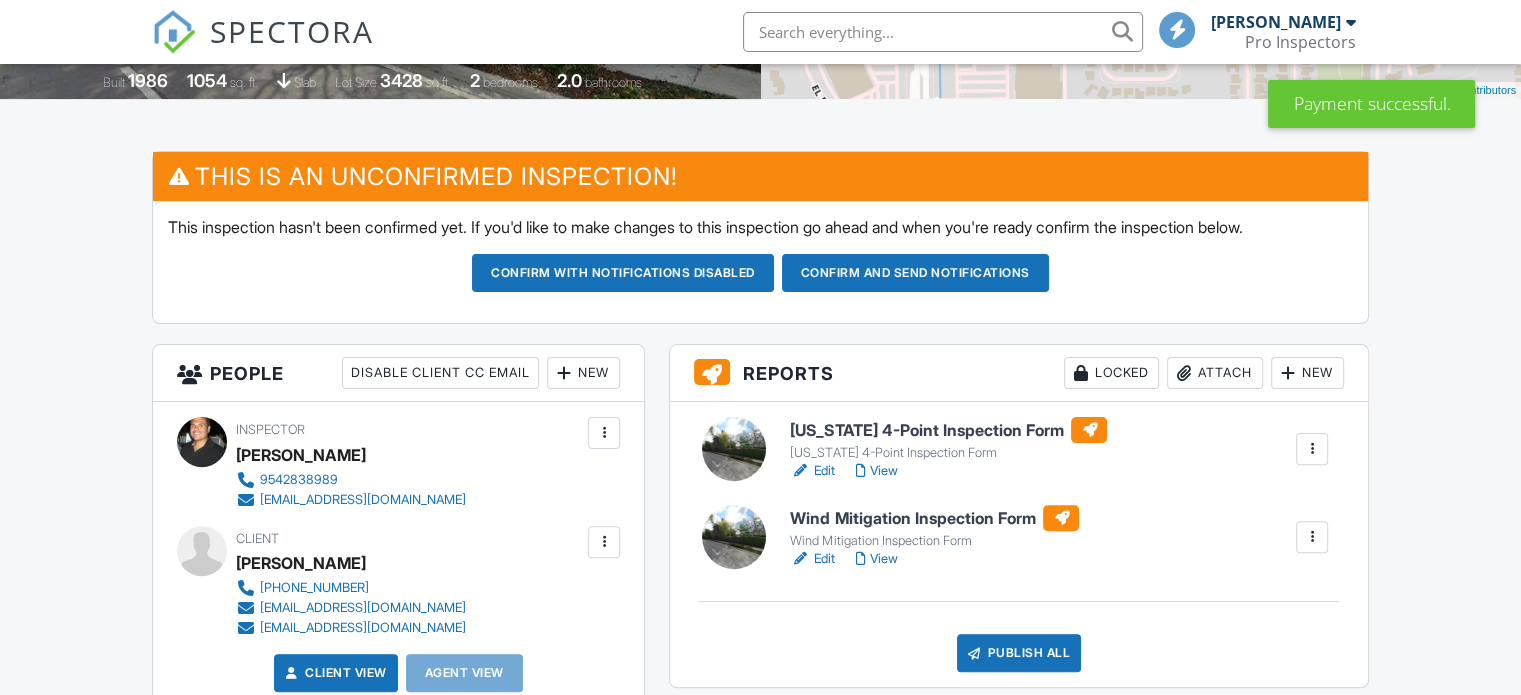 scroll, scrollTop: 529, scrollLeft: 0, axis: vertical 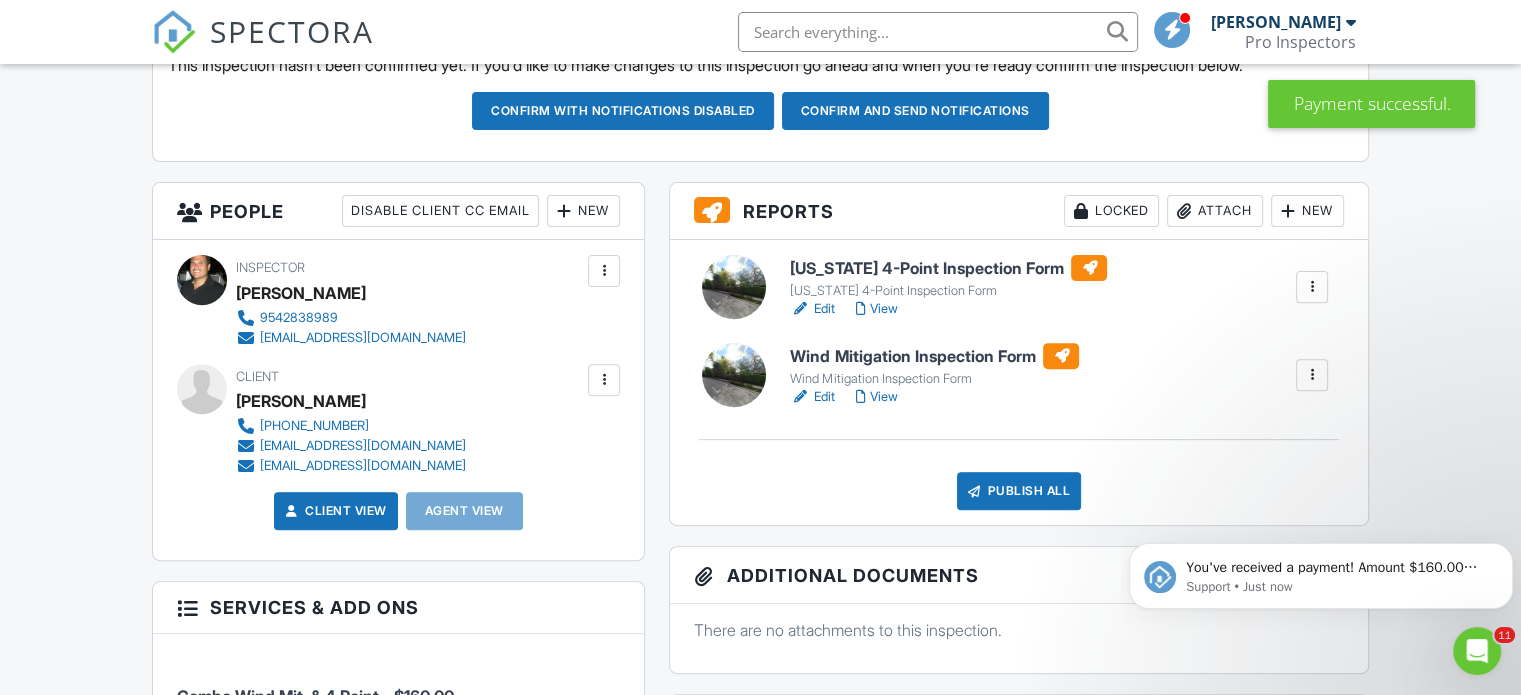 click on "Edit" at bounding box center (812, 309) 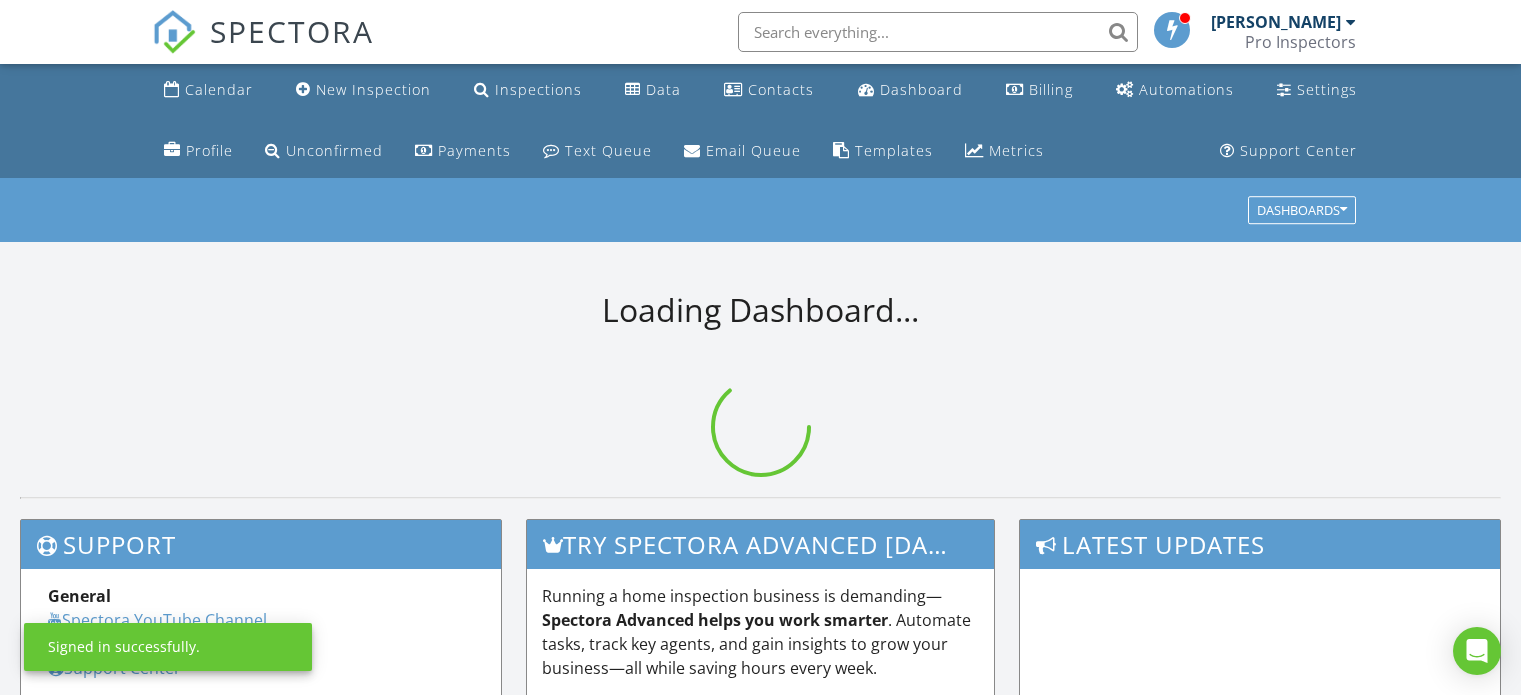 scroll, scrollTop: 0, scrollLeft: 0, axis: both 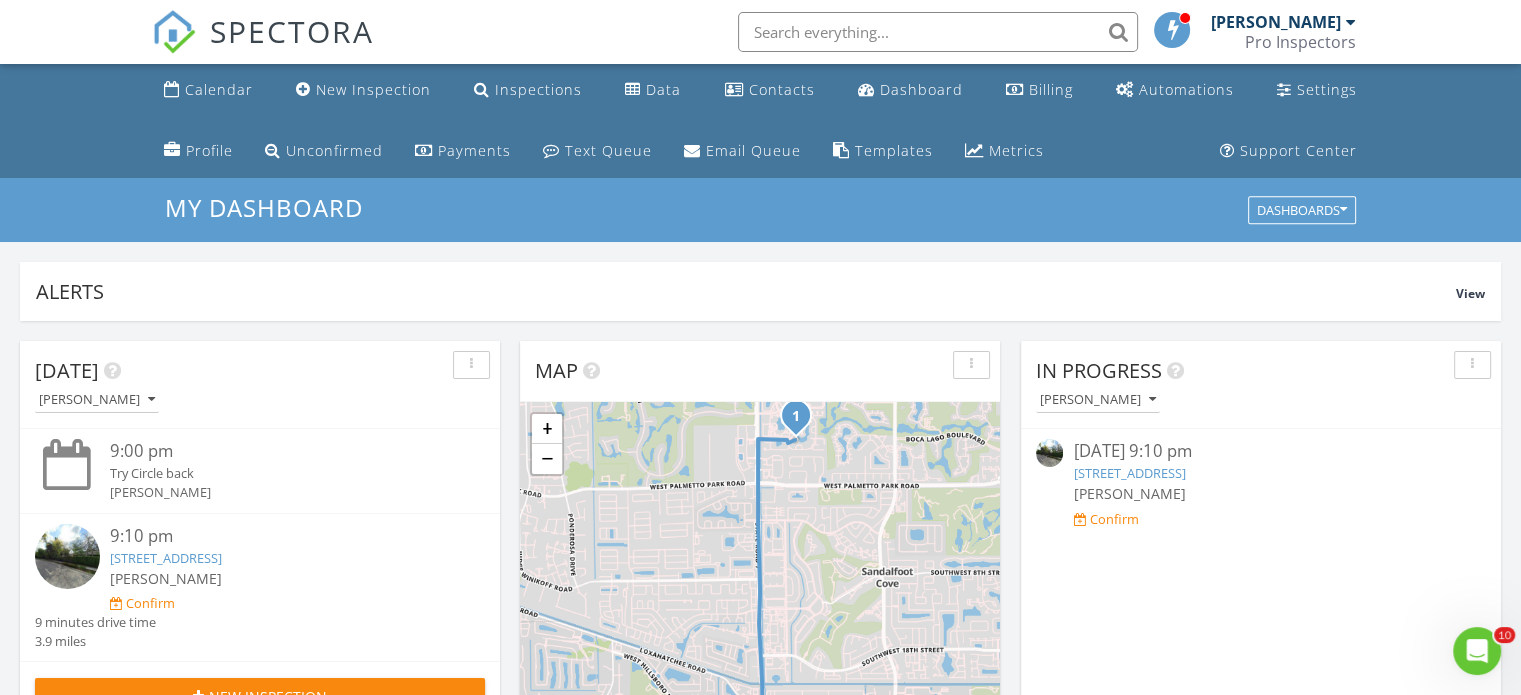 click on "9719 Saratoga Park Ct, Boca Raton, FL 33428" at bounding box center (1129, 473) 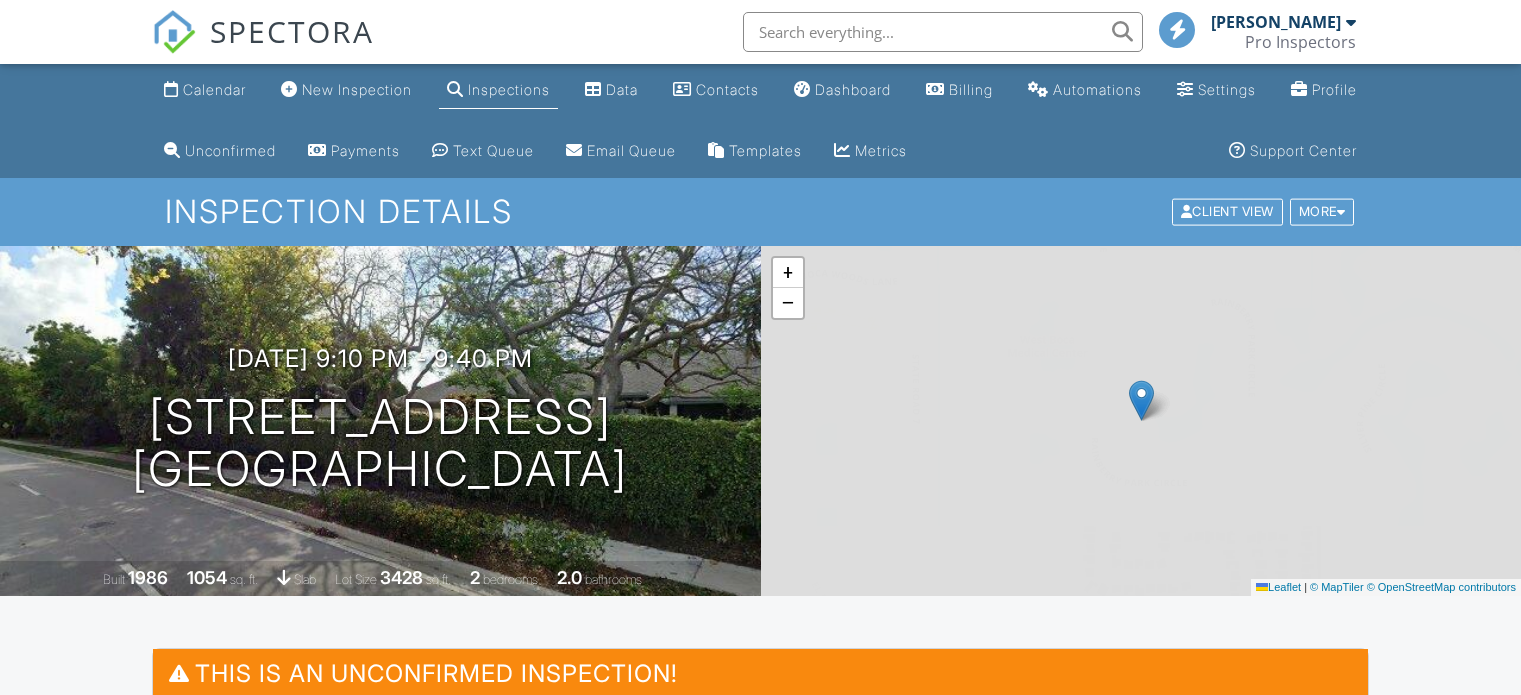 scroll, scrollTop: 0, scrollLeft: 0, axis: both 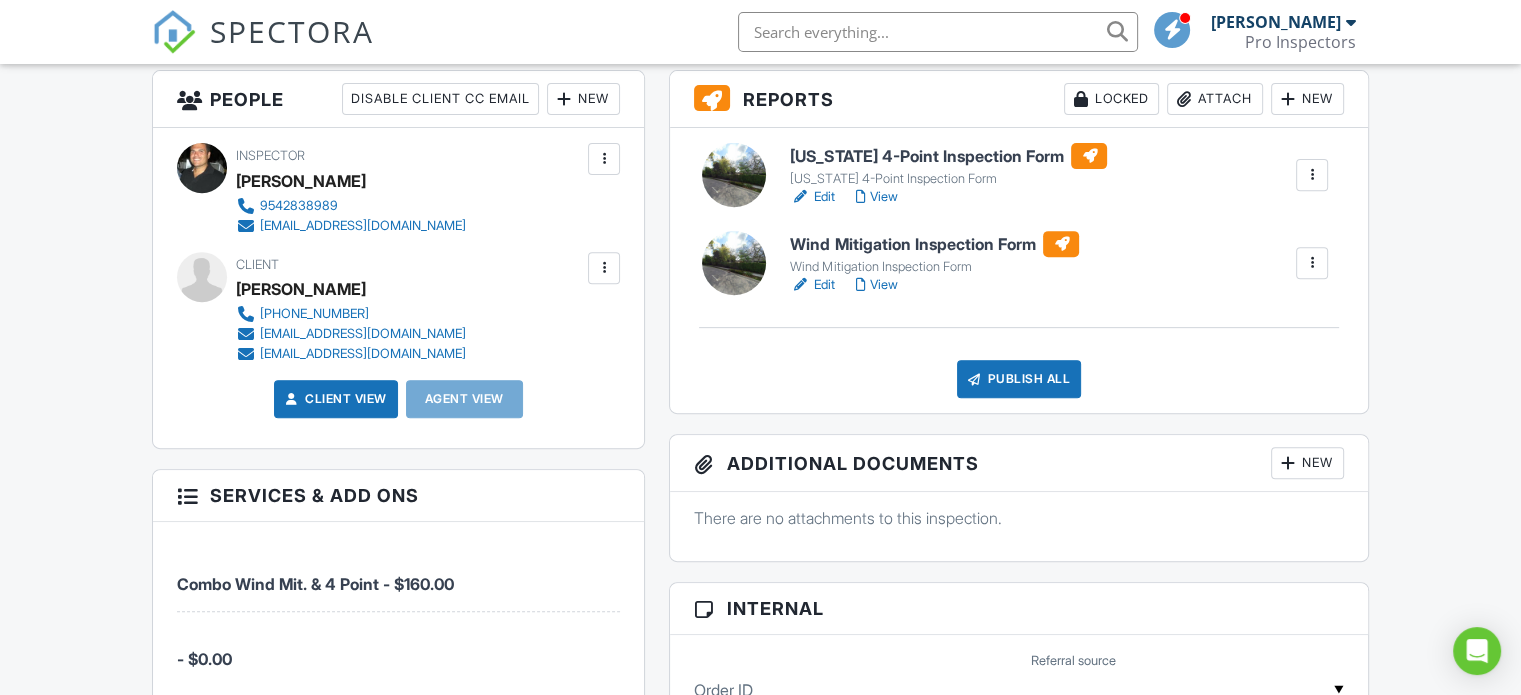 click on "Edit" at bounding box center [812, 197] 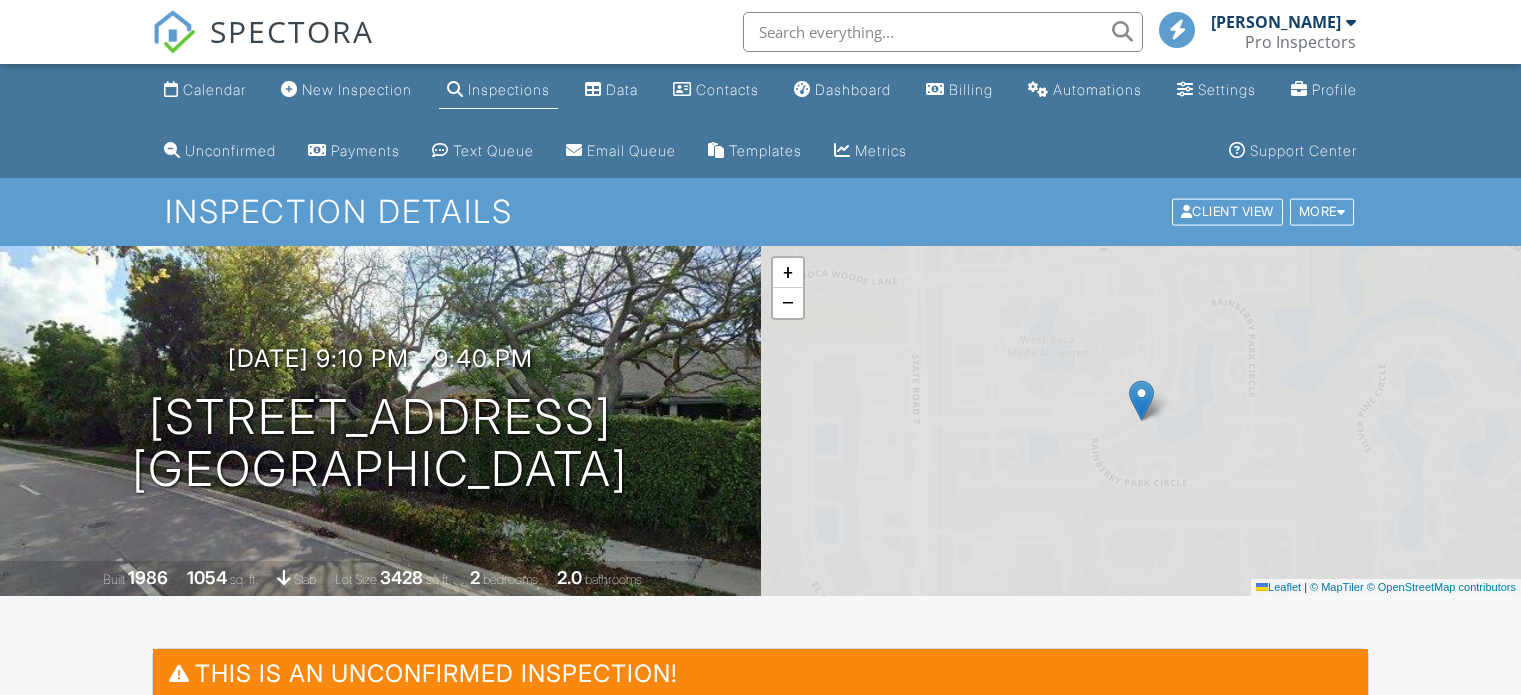 scroll, scrollTop: 0, scrollLeft: 0, axis: both 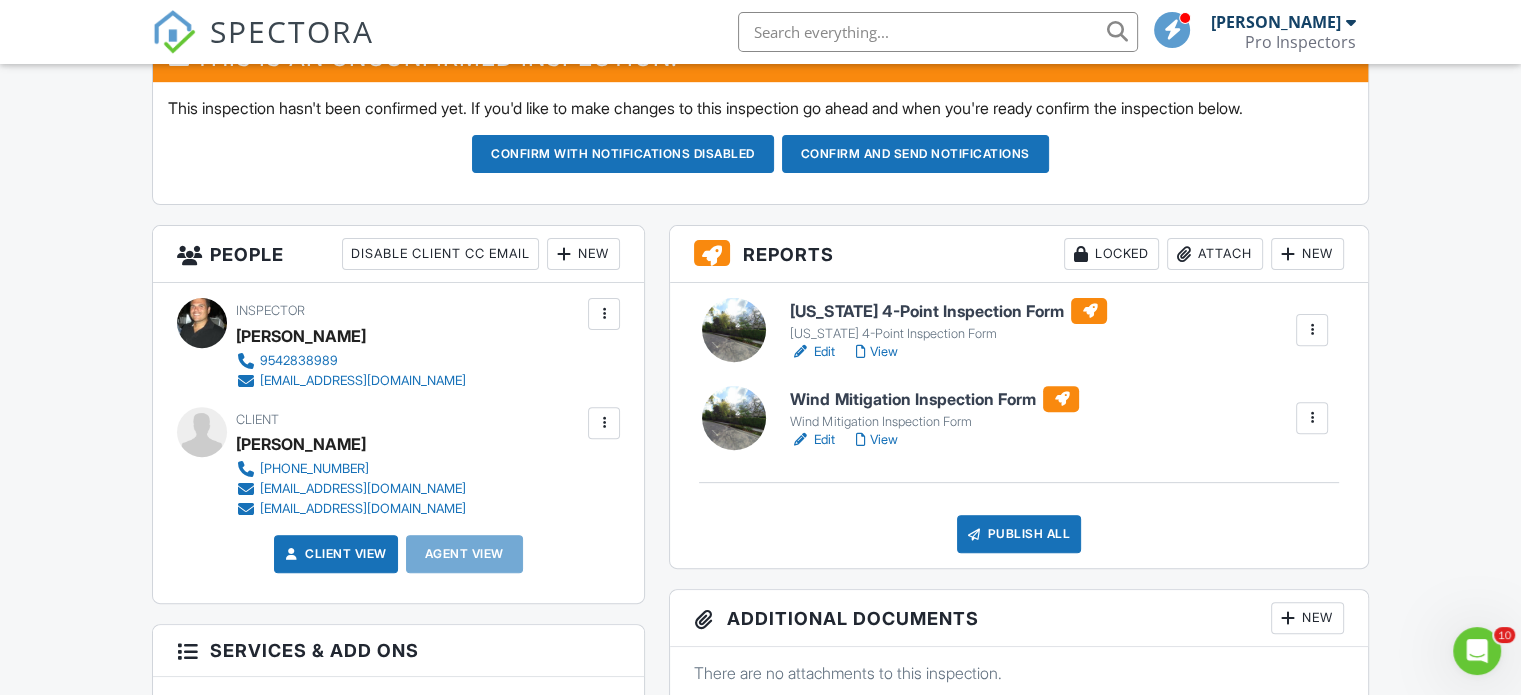 click on "Edit" at bounding box center (812, 440) 